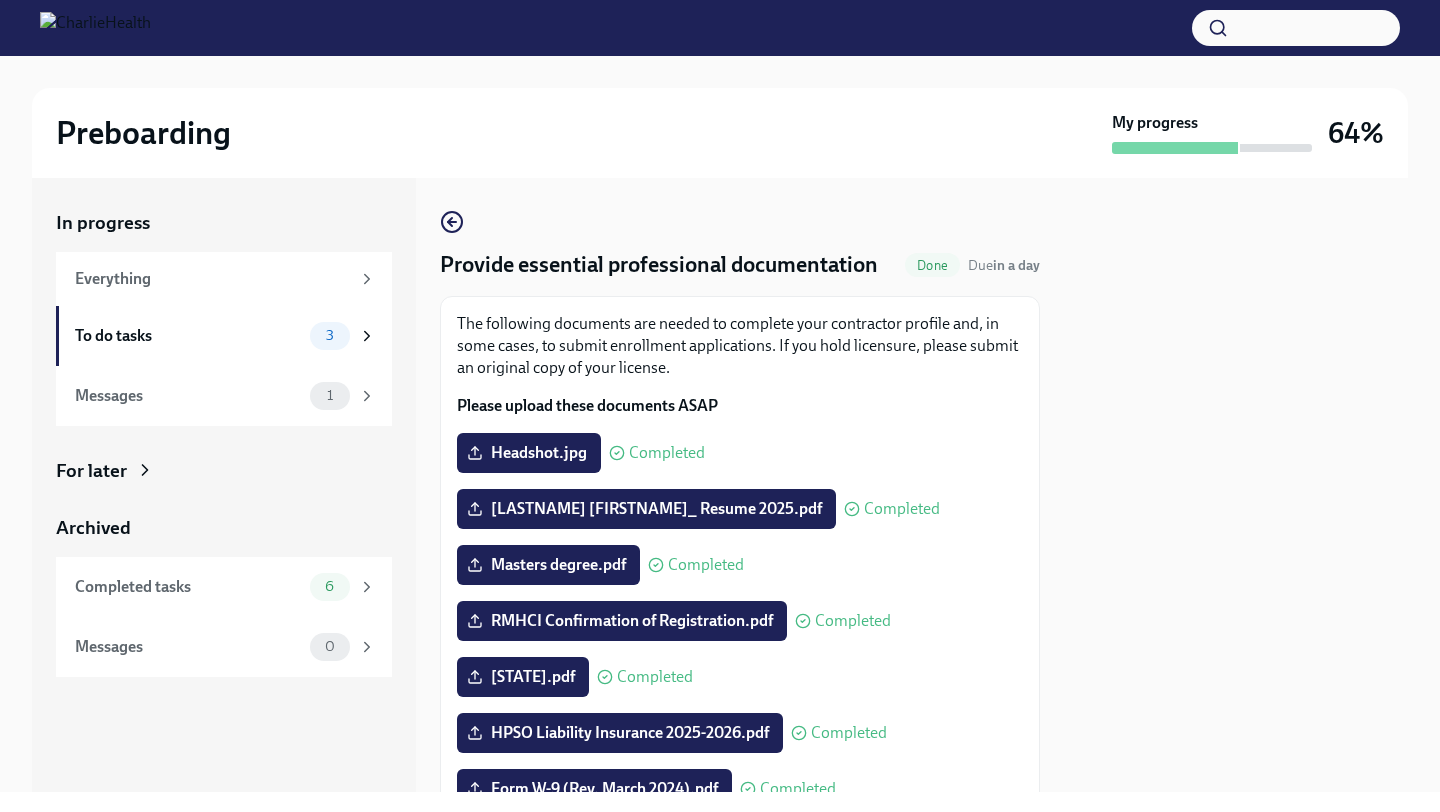 scroll, scrollTop: 0, scrollLeft: 0, axis: both 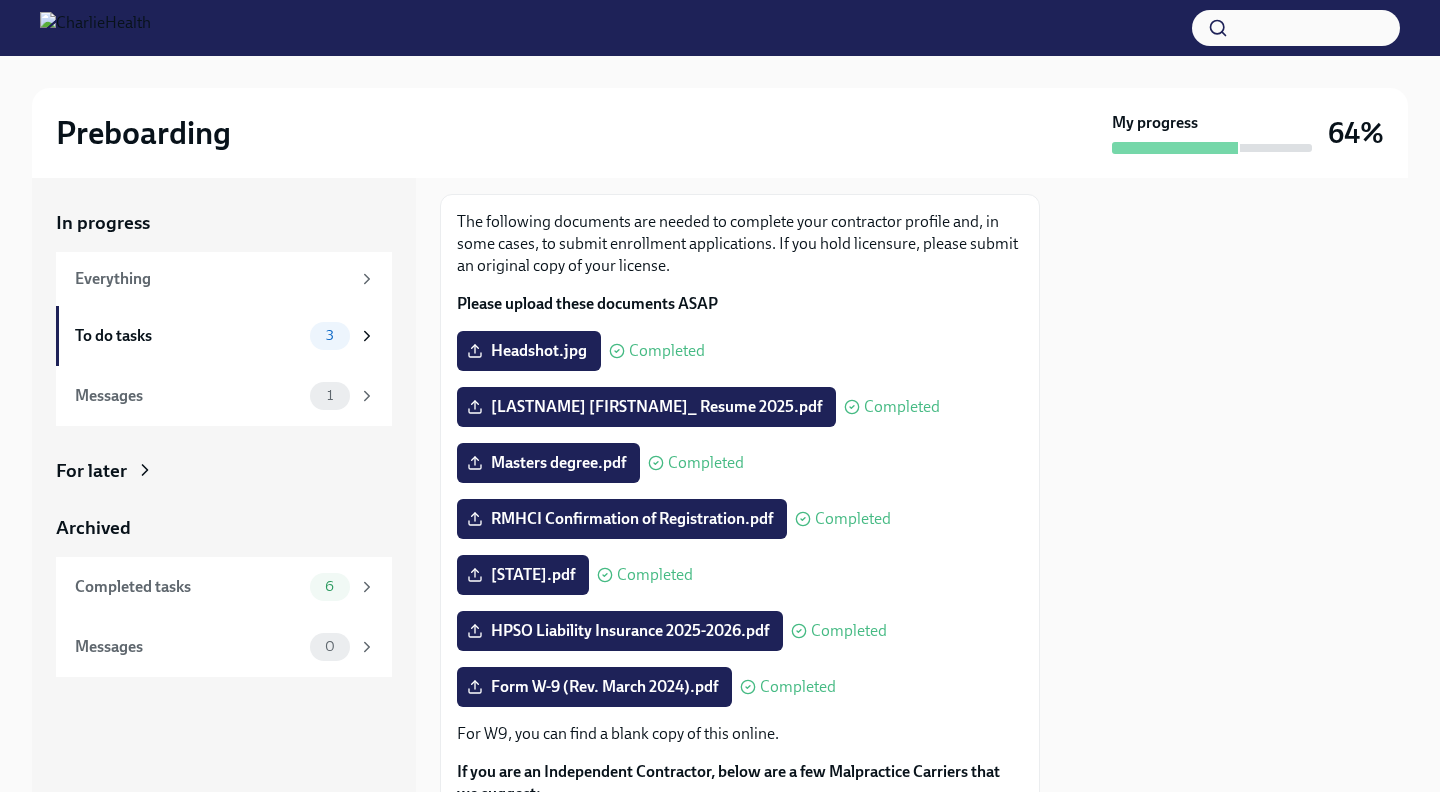 click at bounding box center (1236, 485) 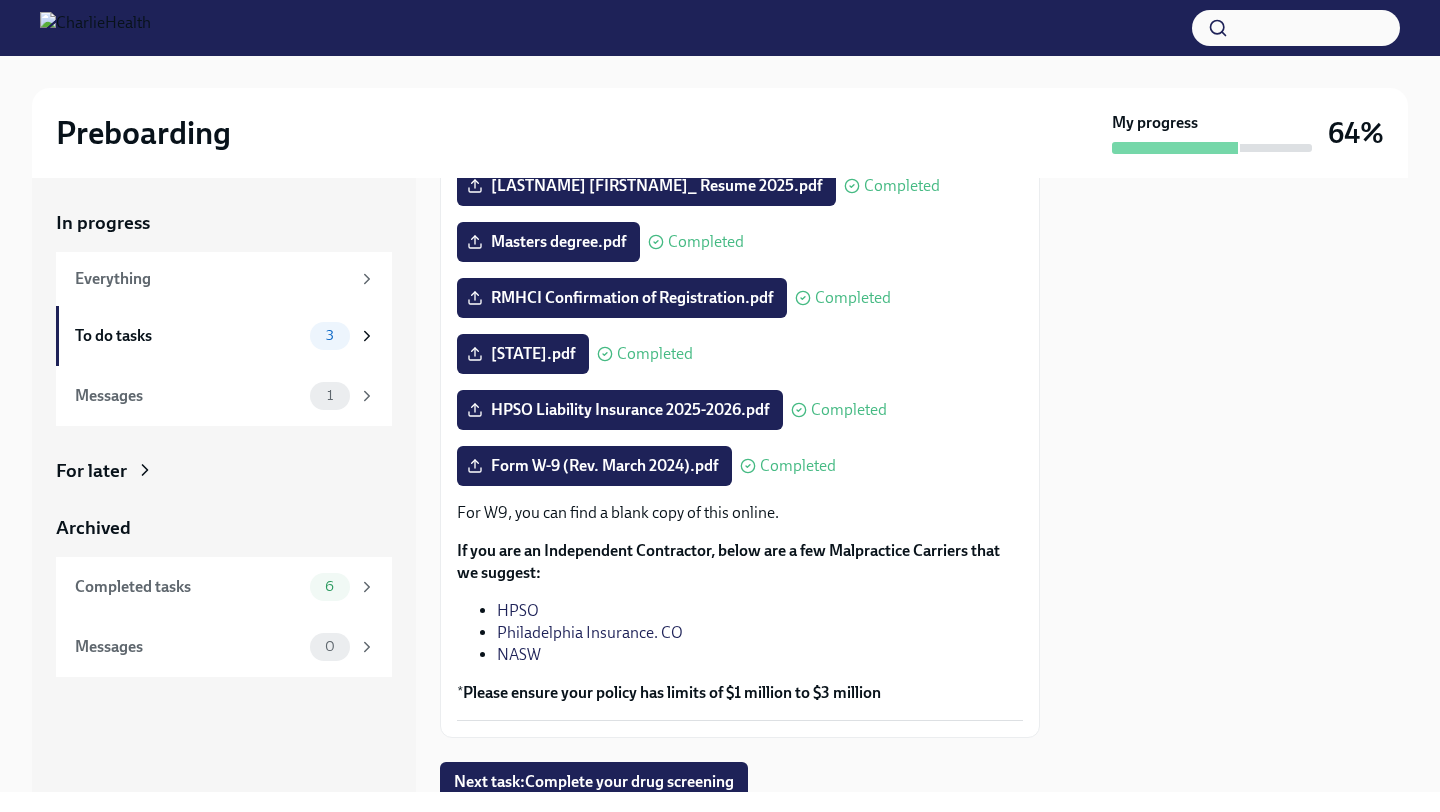 scroll, scrollTop: 397, scrollLeft: 0, axis: vertical 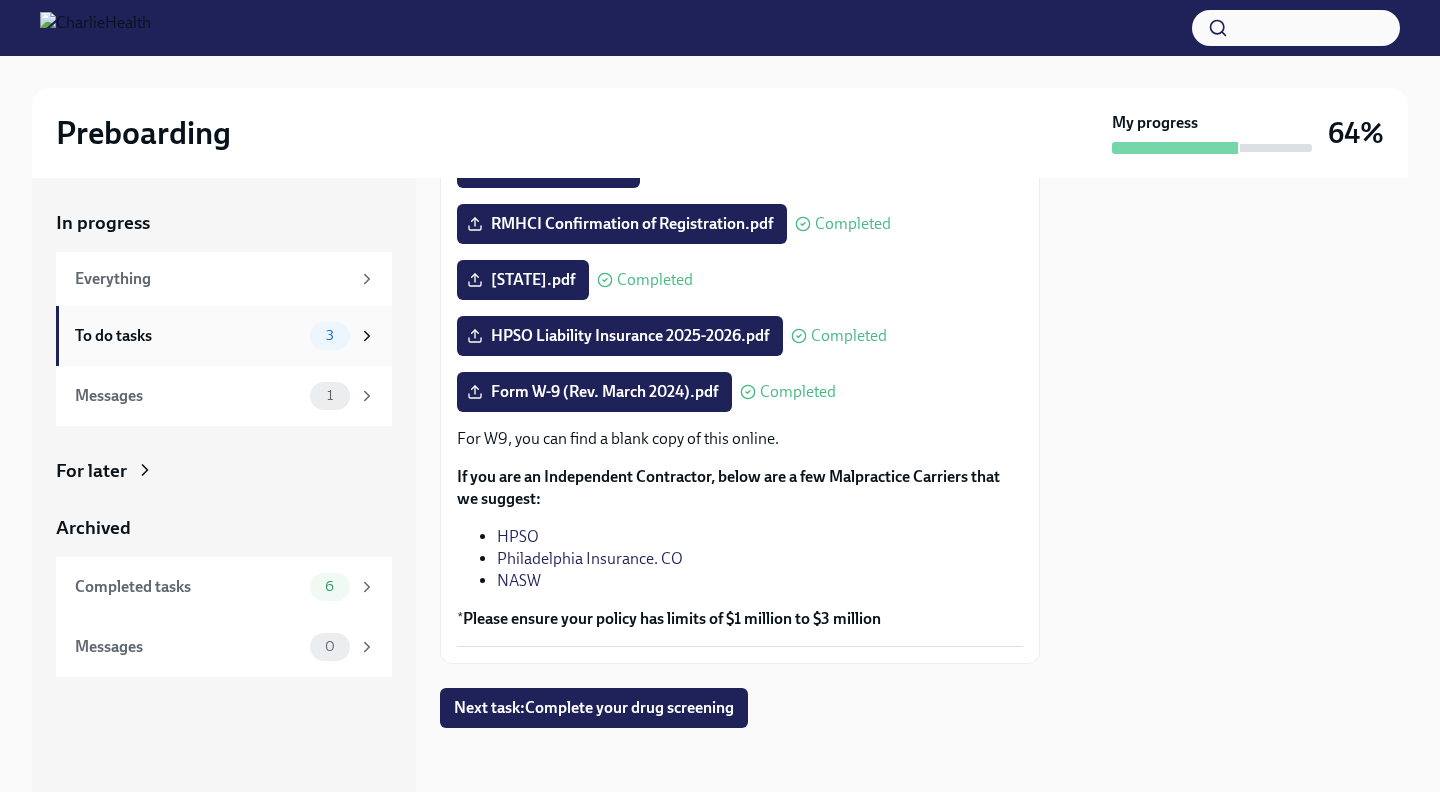 click on "To do tasks 3" at bounding box center (224, 336) 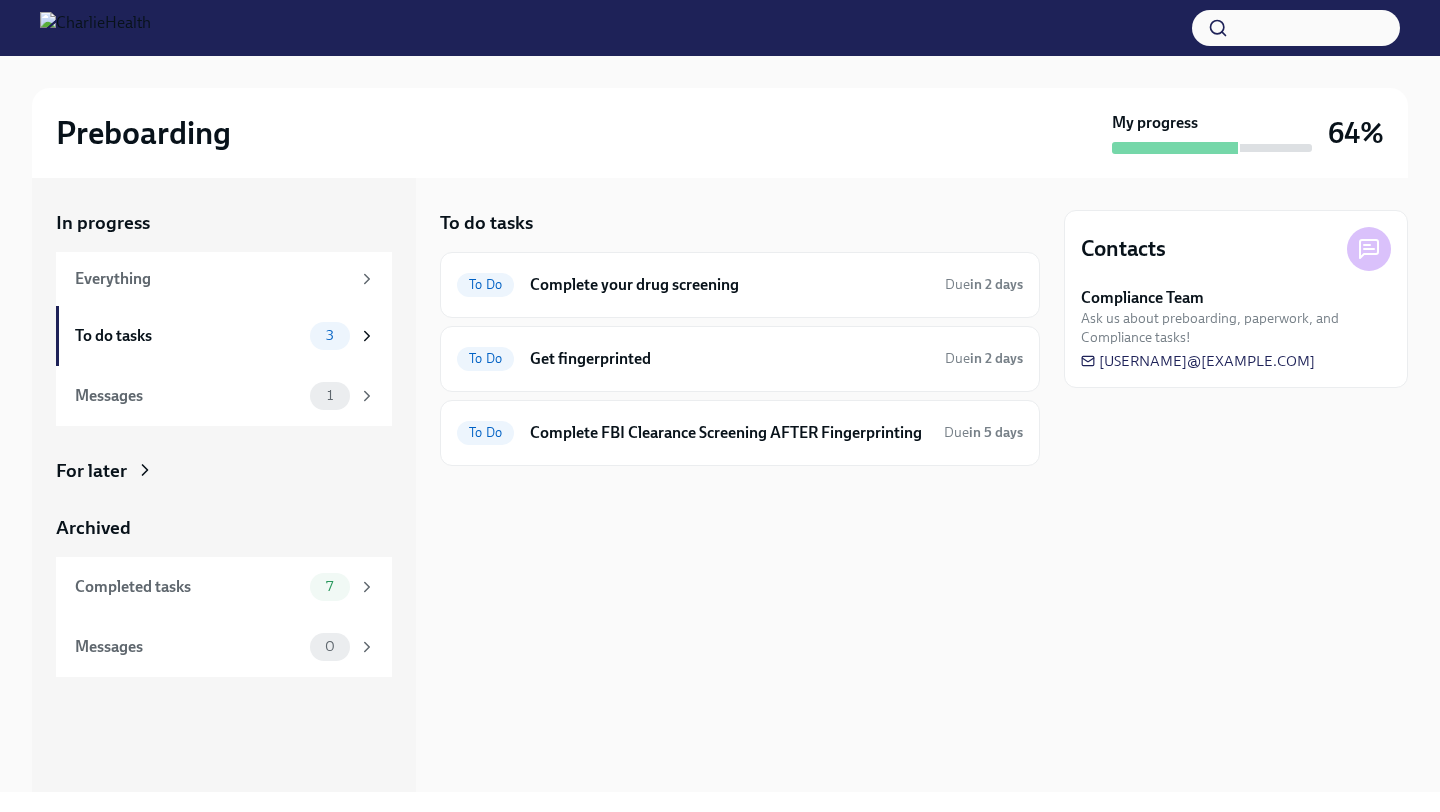click 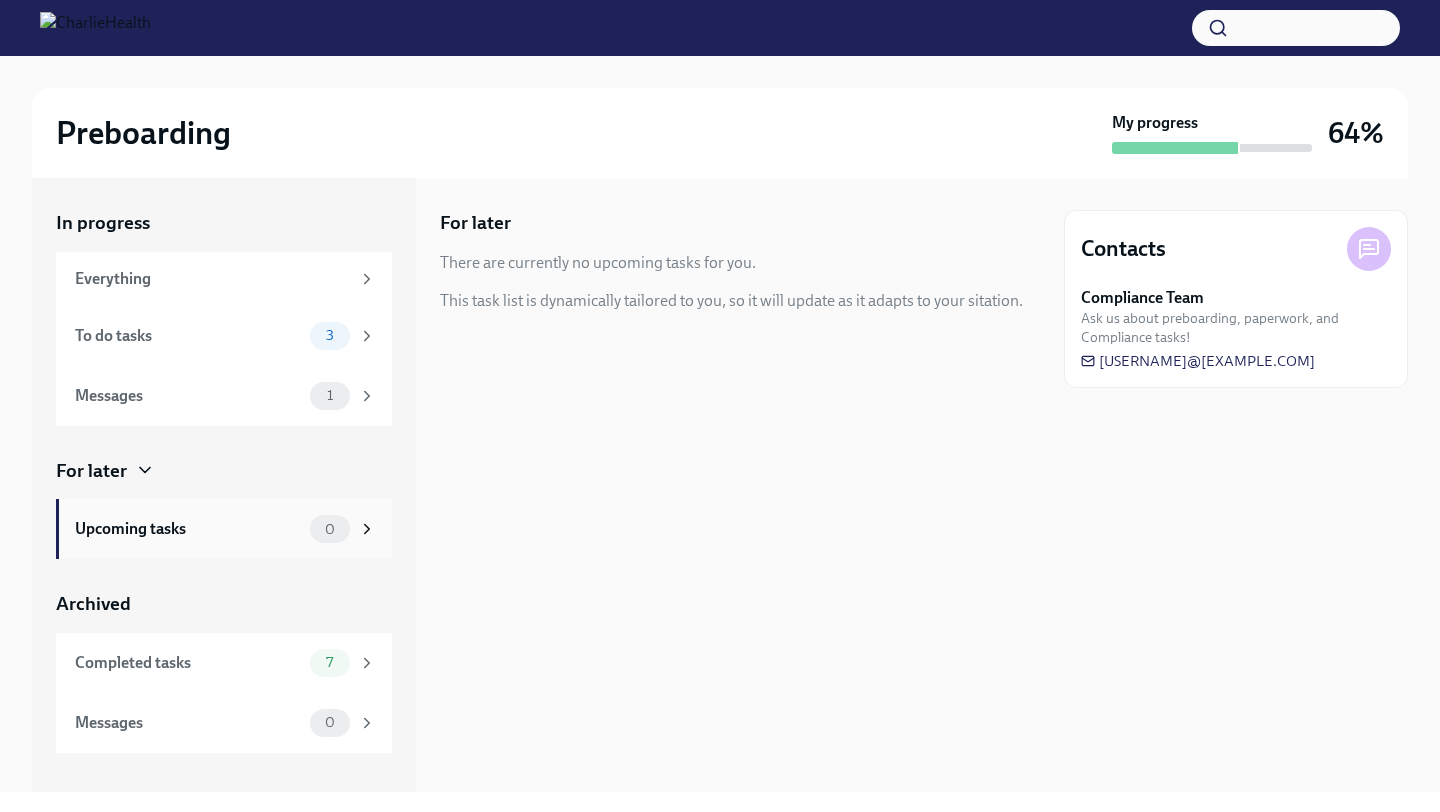 click on "Upcoming tasks 0" at bounding box center (225, 529) 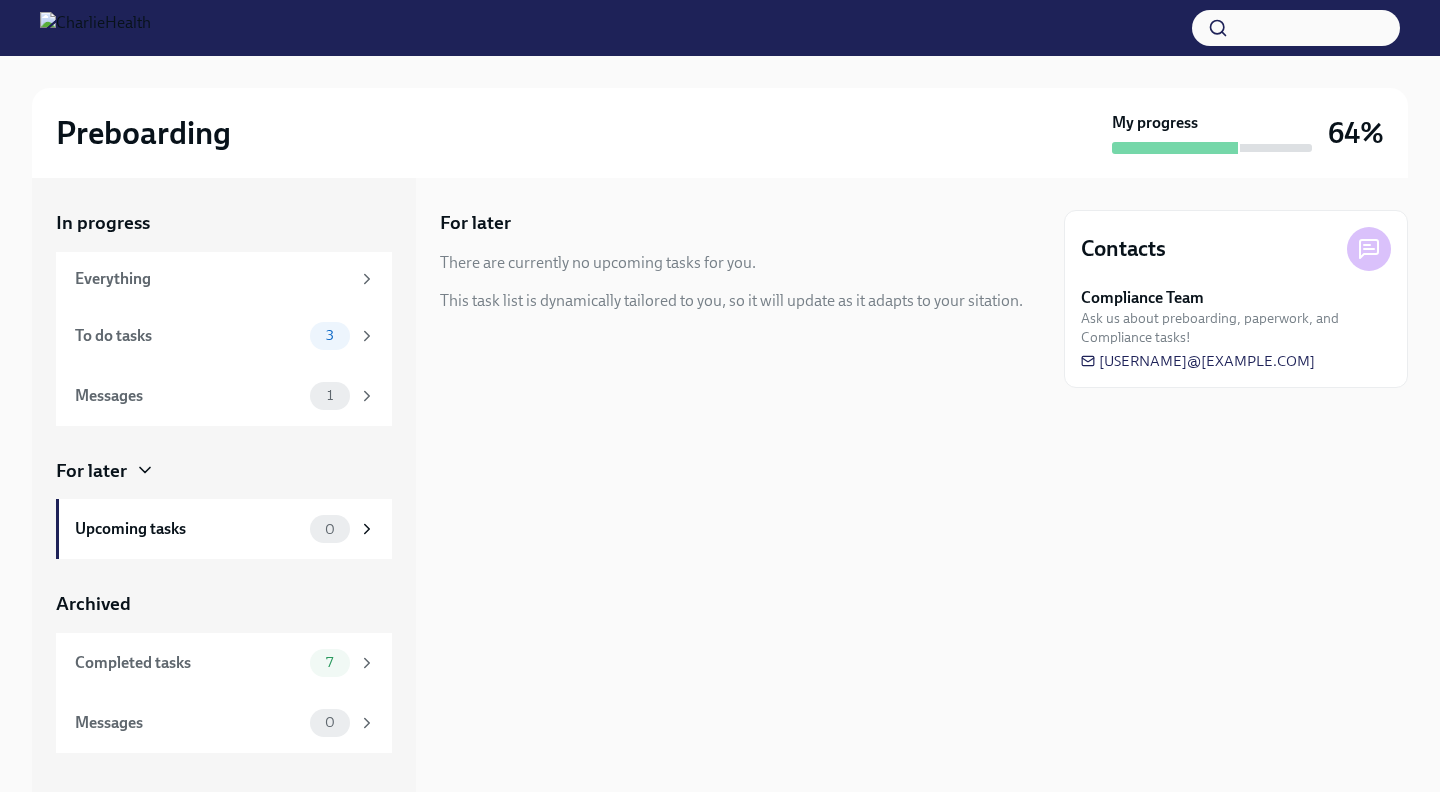 click on "For later Upcoming tasks 0" at bounding box center (224, 509) 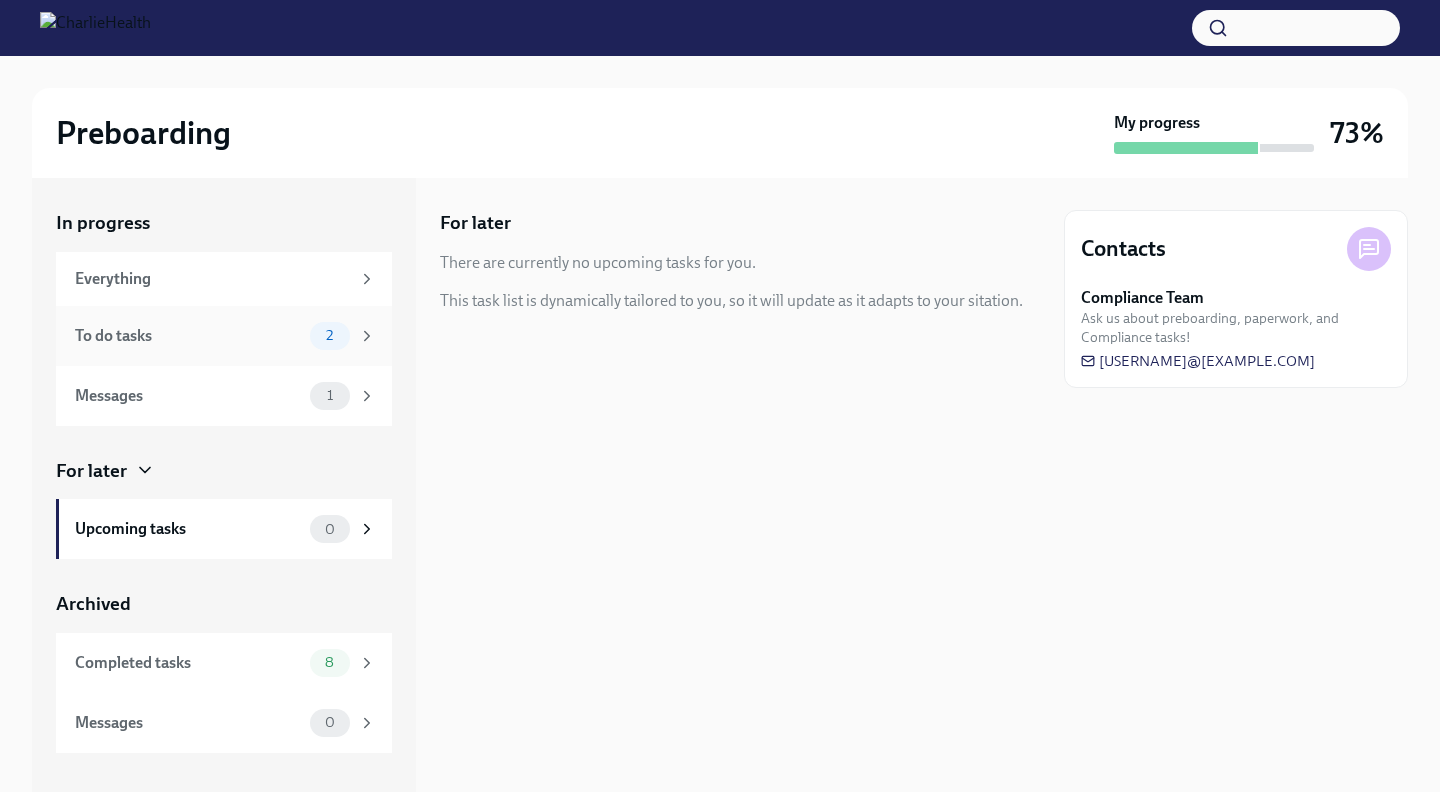 click on "To do tasks" at bounding box center [188, 336] 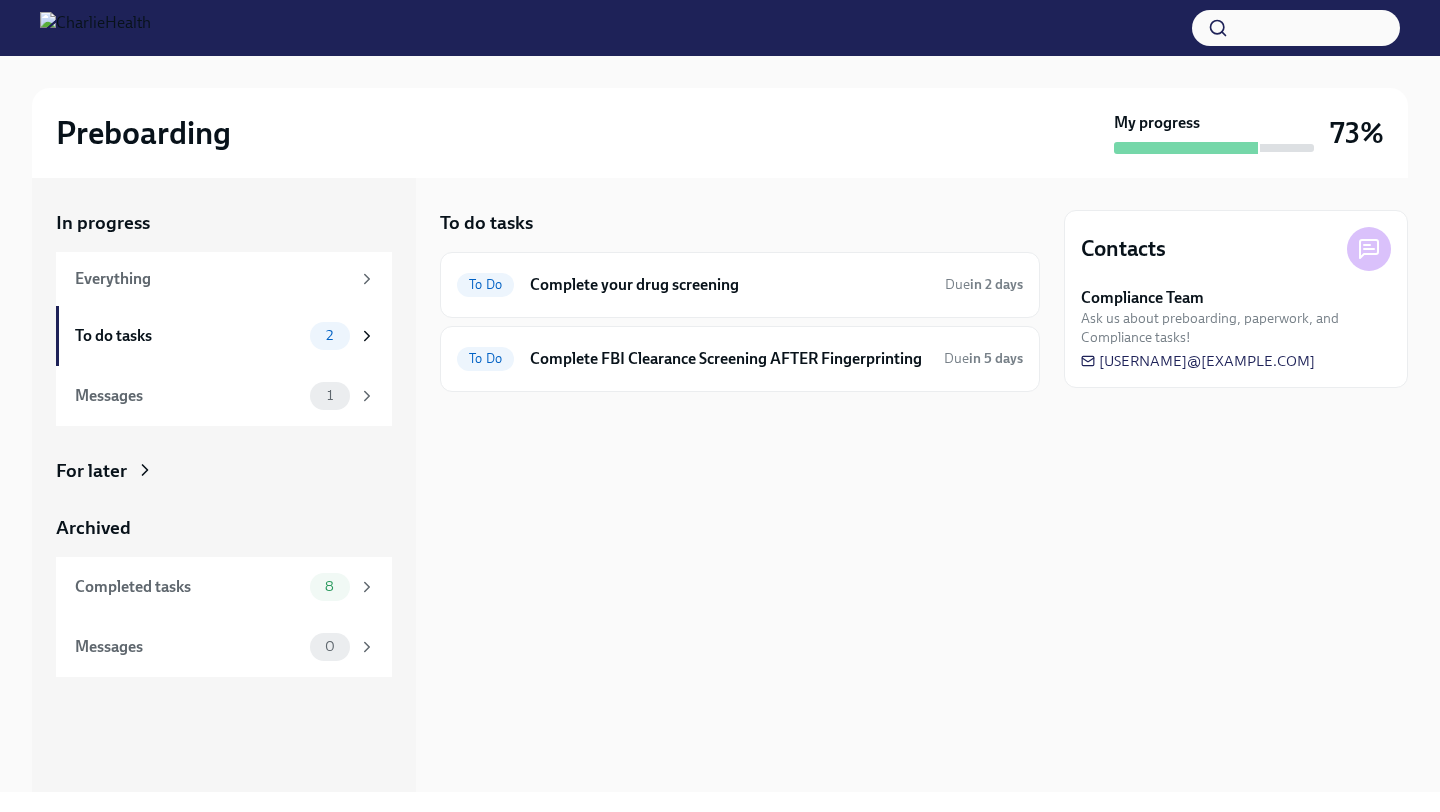 click at bounding box center (740, 424) 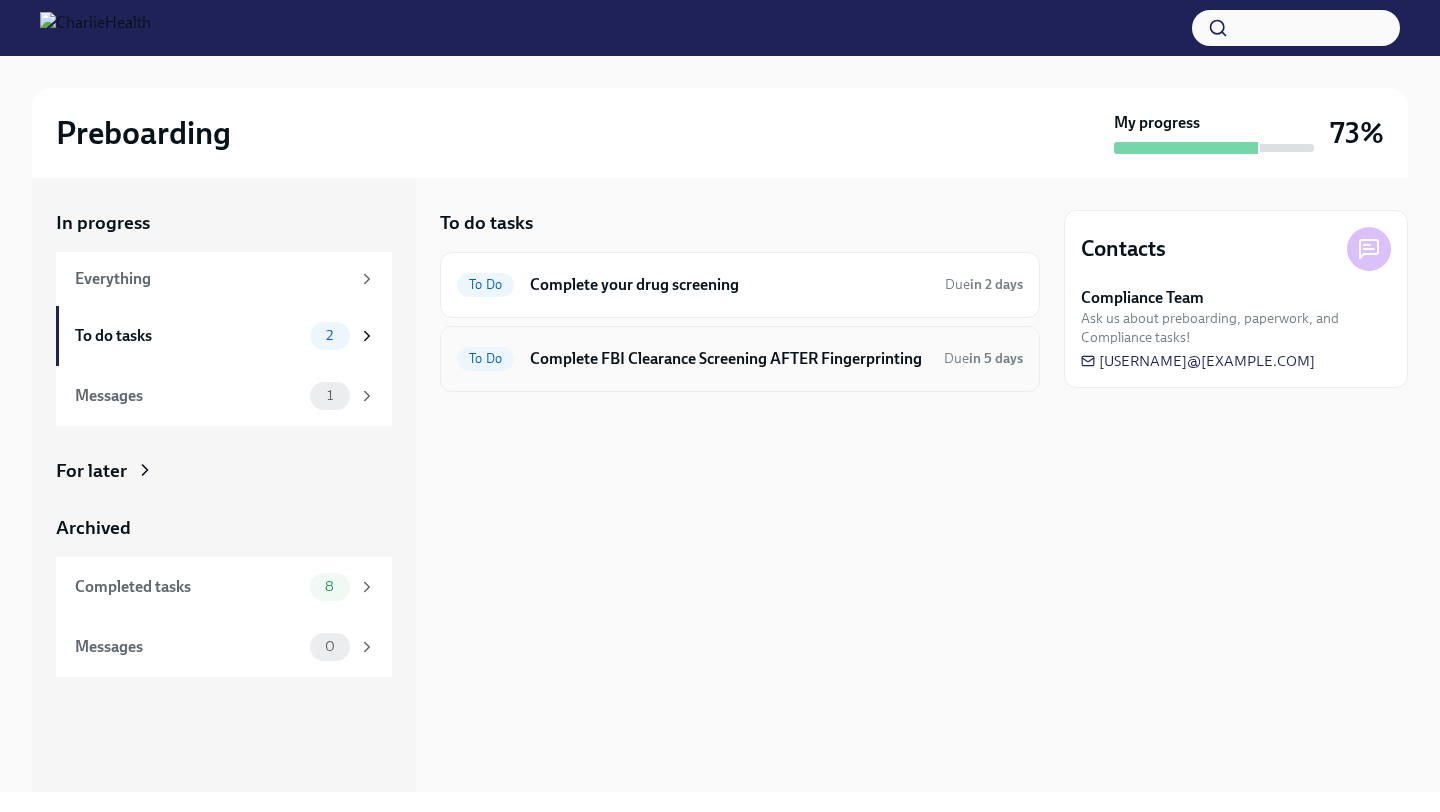 click on "To Do Complete FBI Clearance Screening AFTER Fingerprinting Due in 5 days" at bounding box center (740, 359) 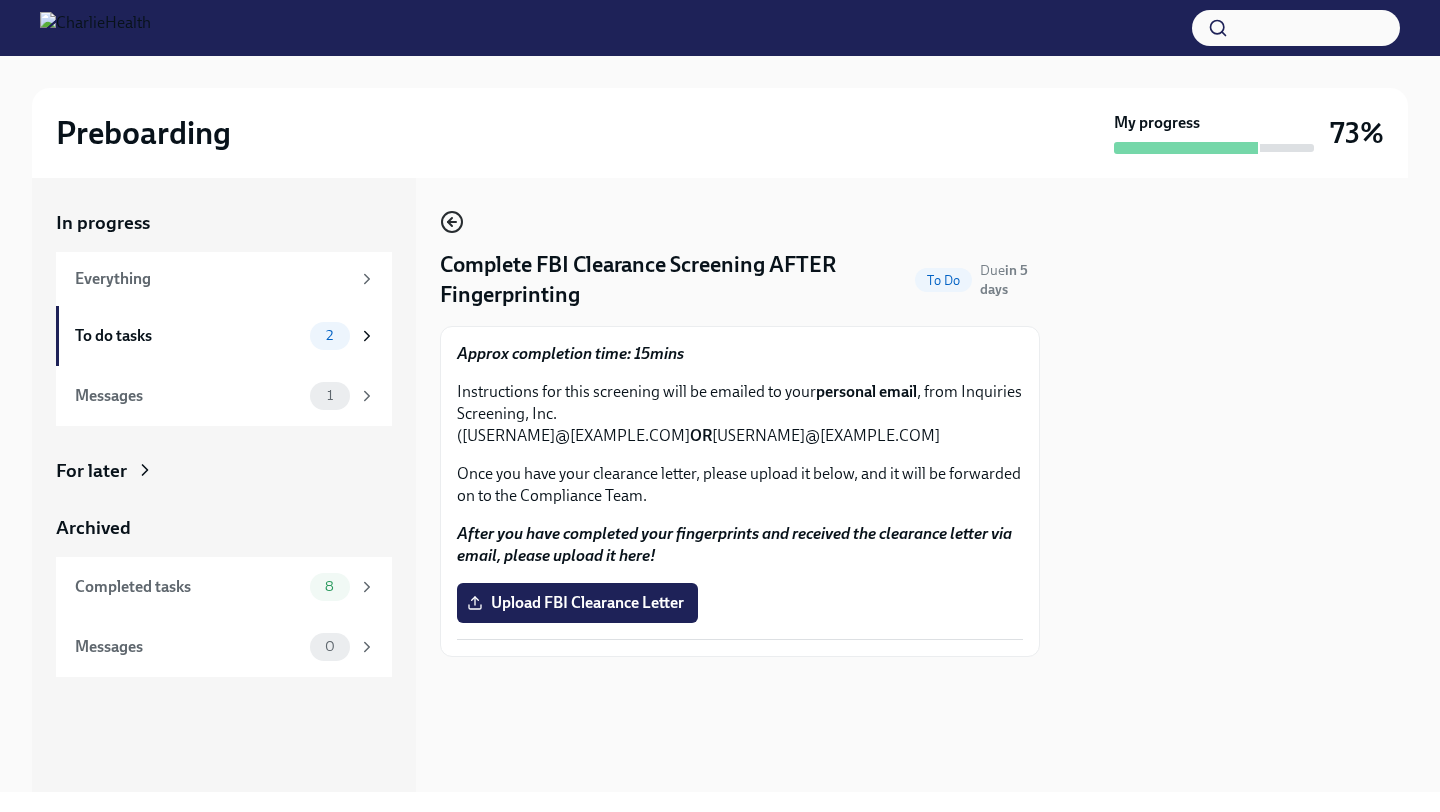 click 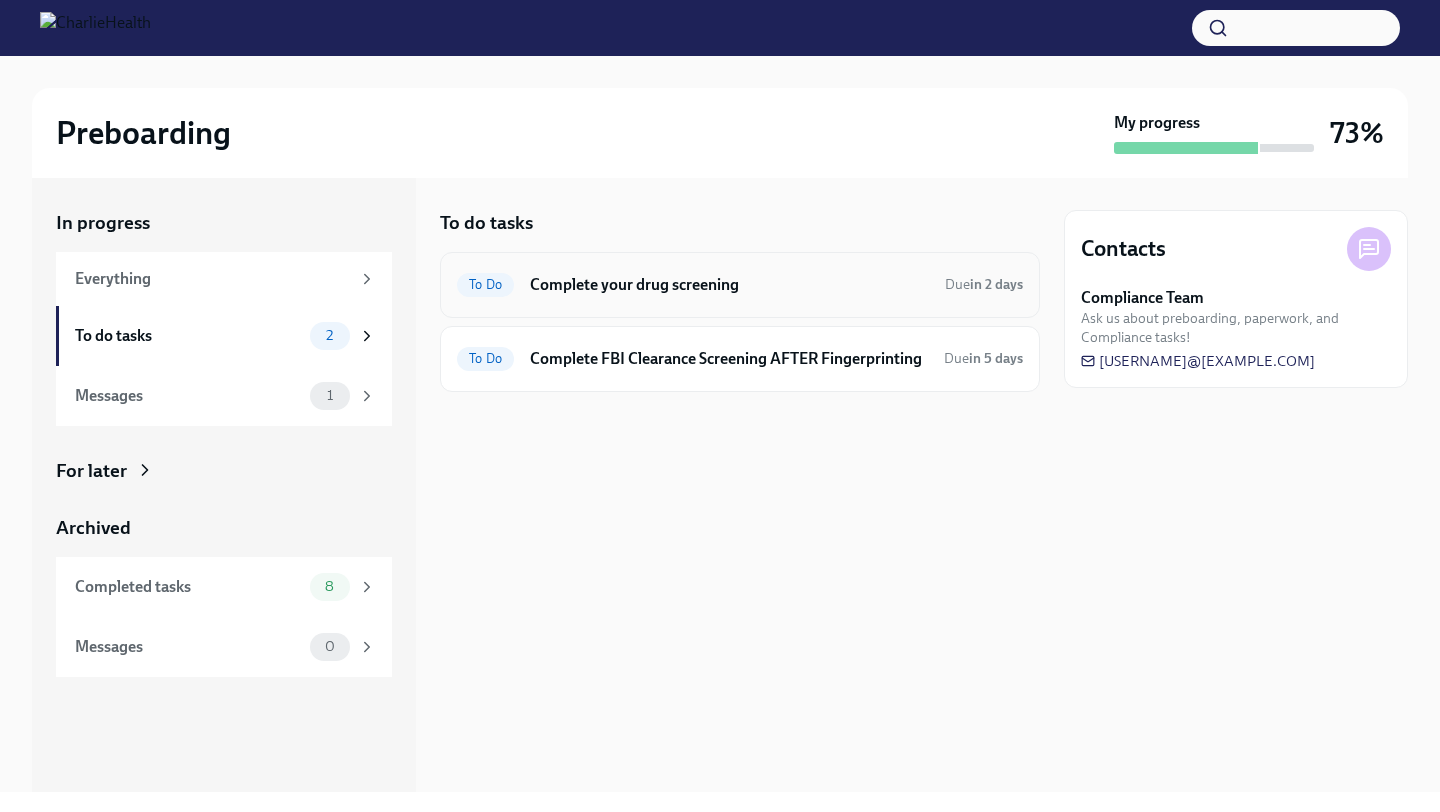 click on "To Do" at bounding box center [485, 284] 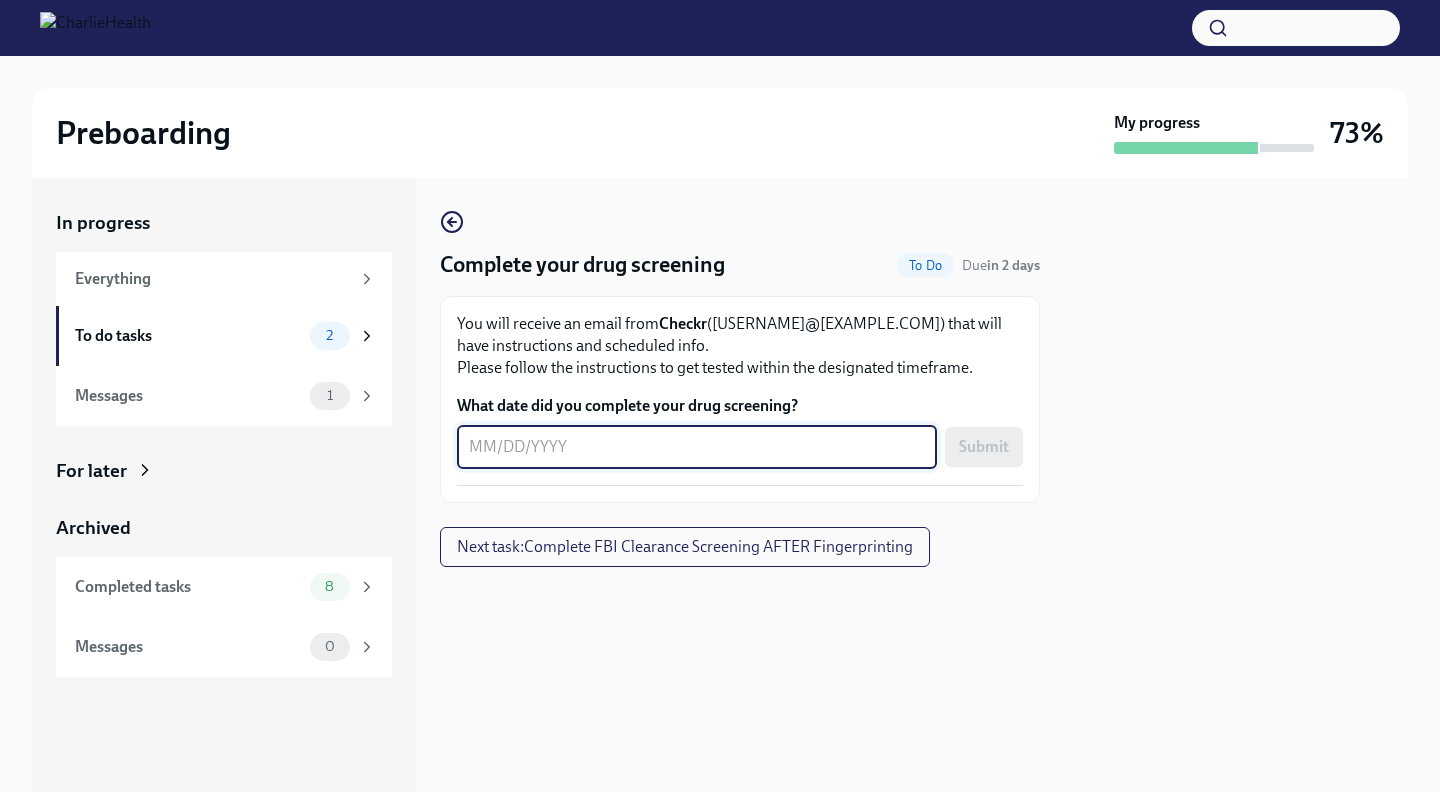 click on "What date did you complete your drug screening?" at bounding box center [697, 447] 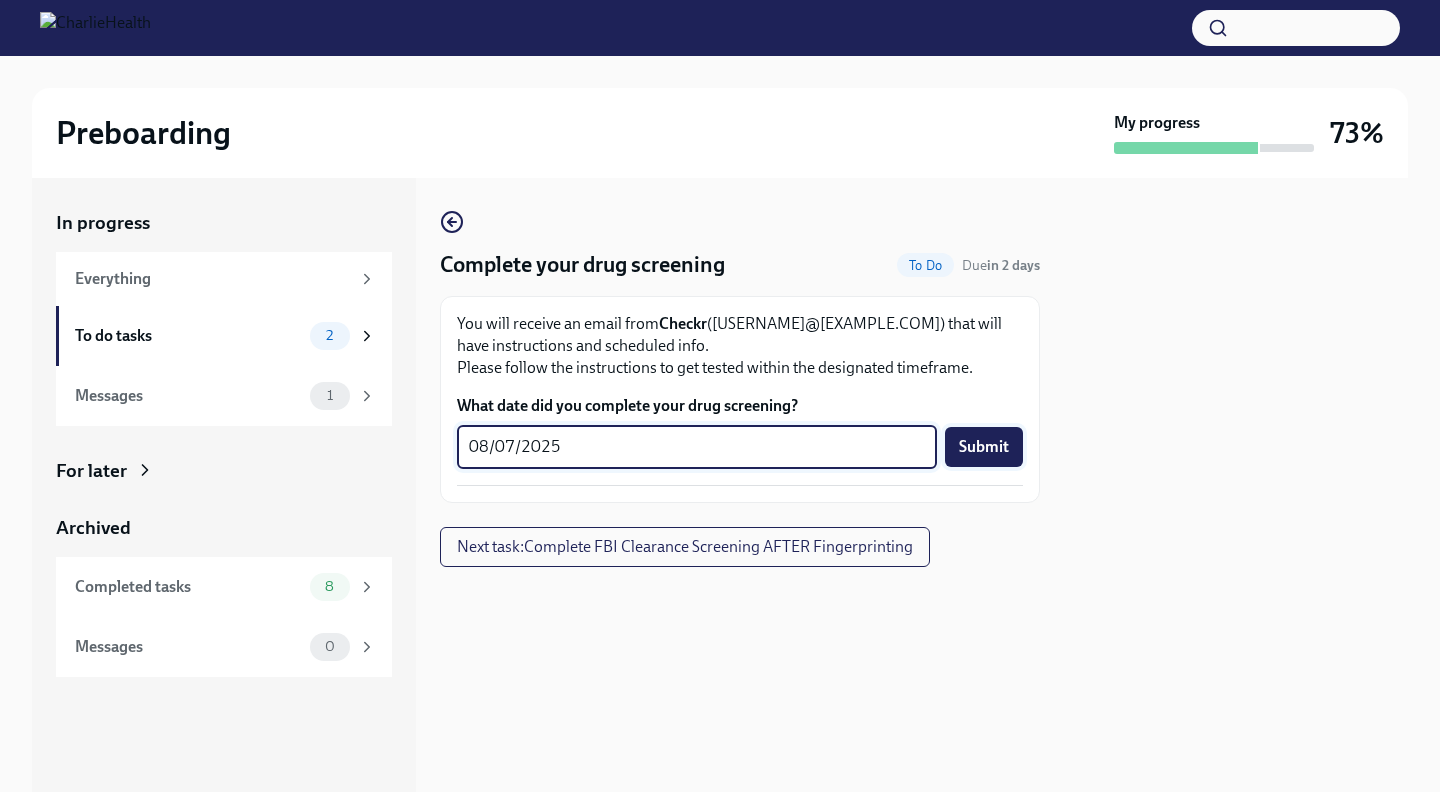 type on "08/07/2025" 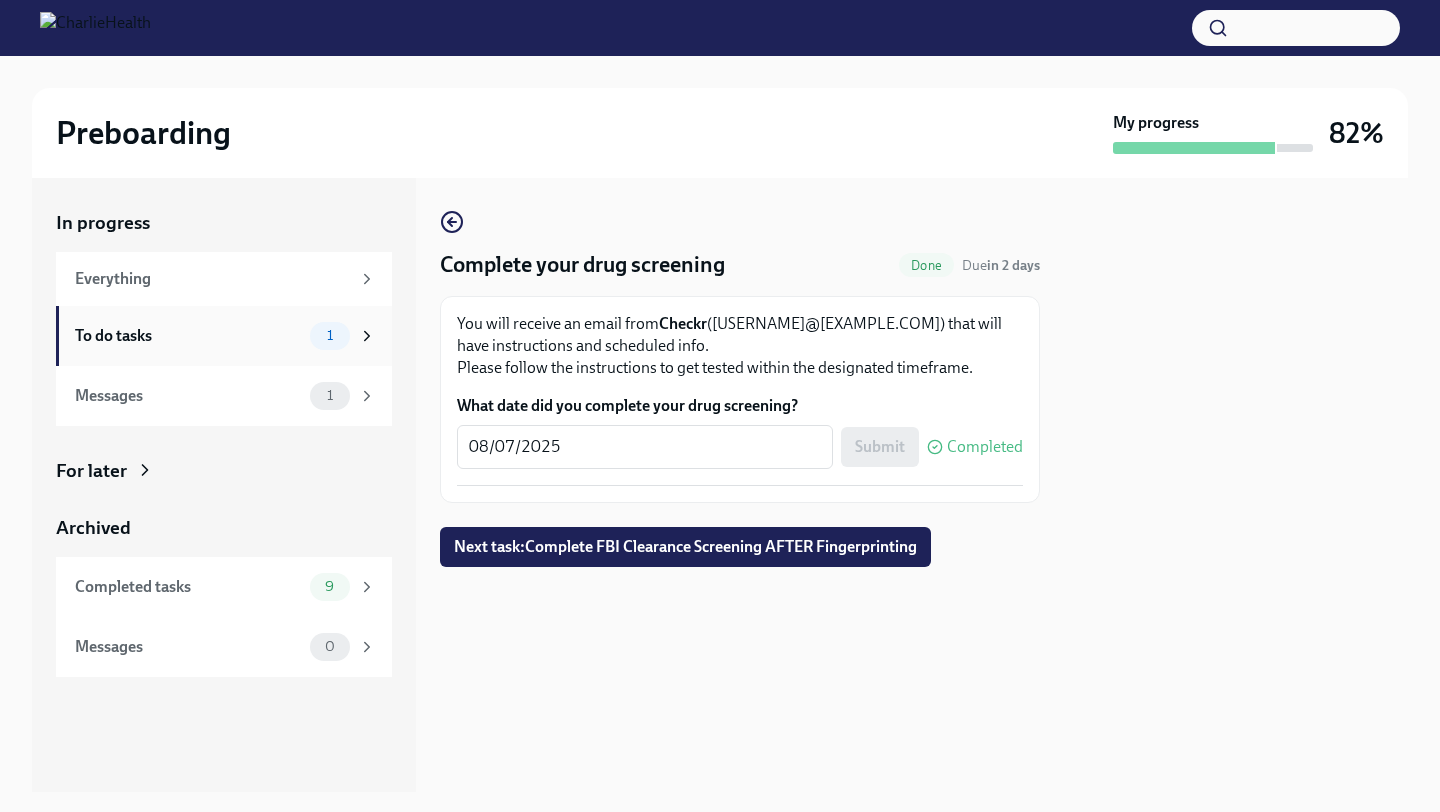 click on "To do tasks 1" at bounding box center (224, 336) 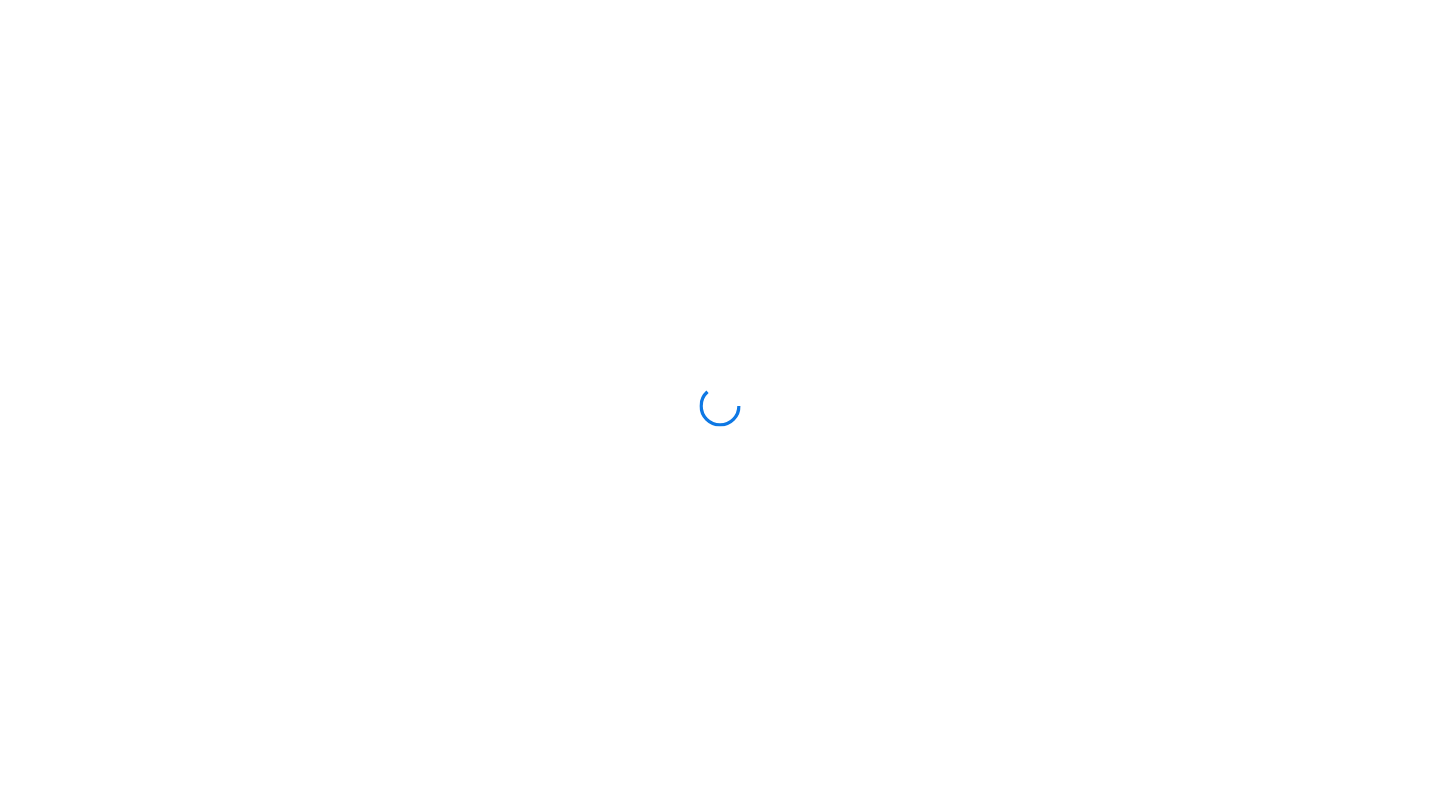 scroll, scrollTop: 0, scrollLeft: 0, axis: both 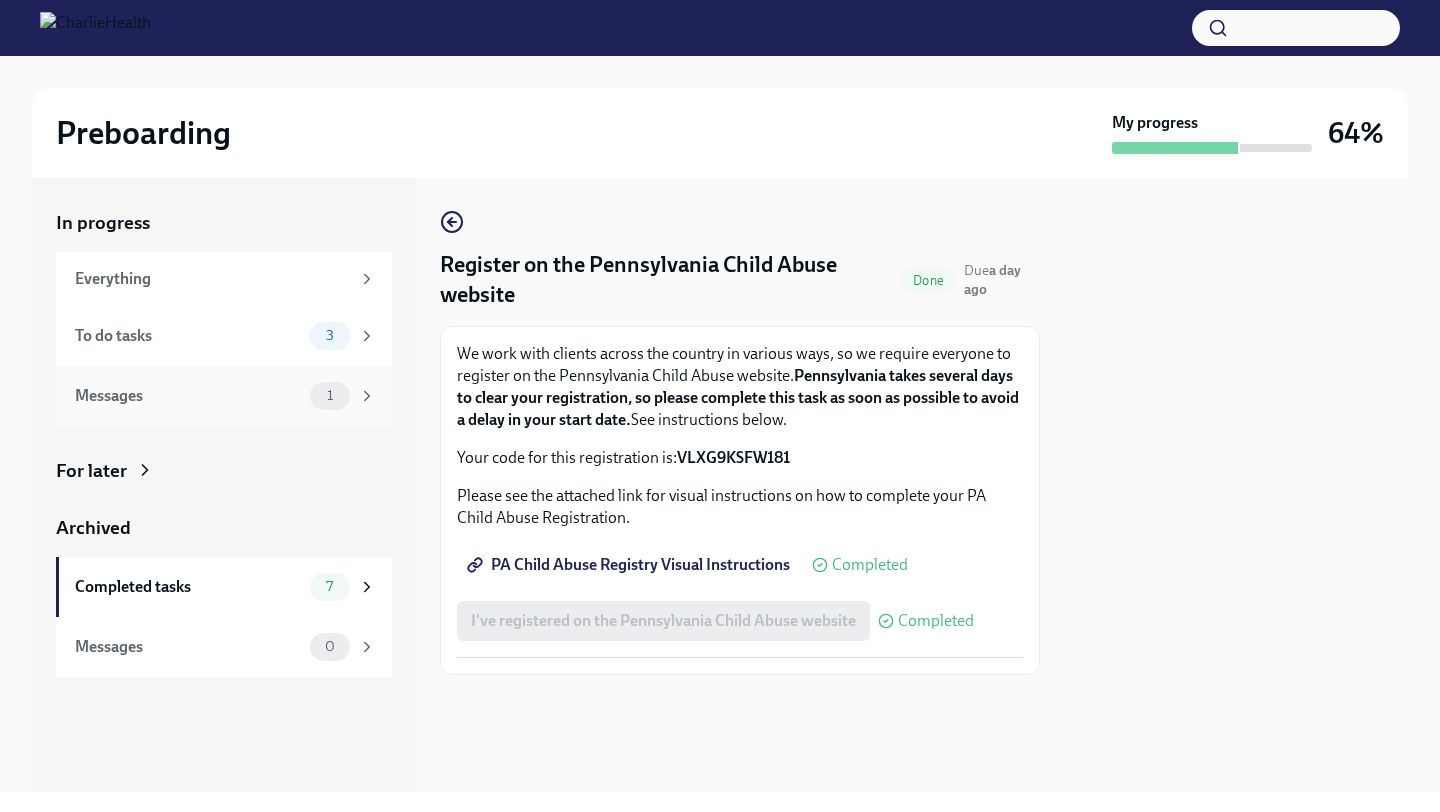 click on "Messages 1" at bounding box center (225, 396) 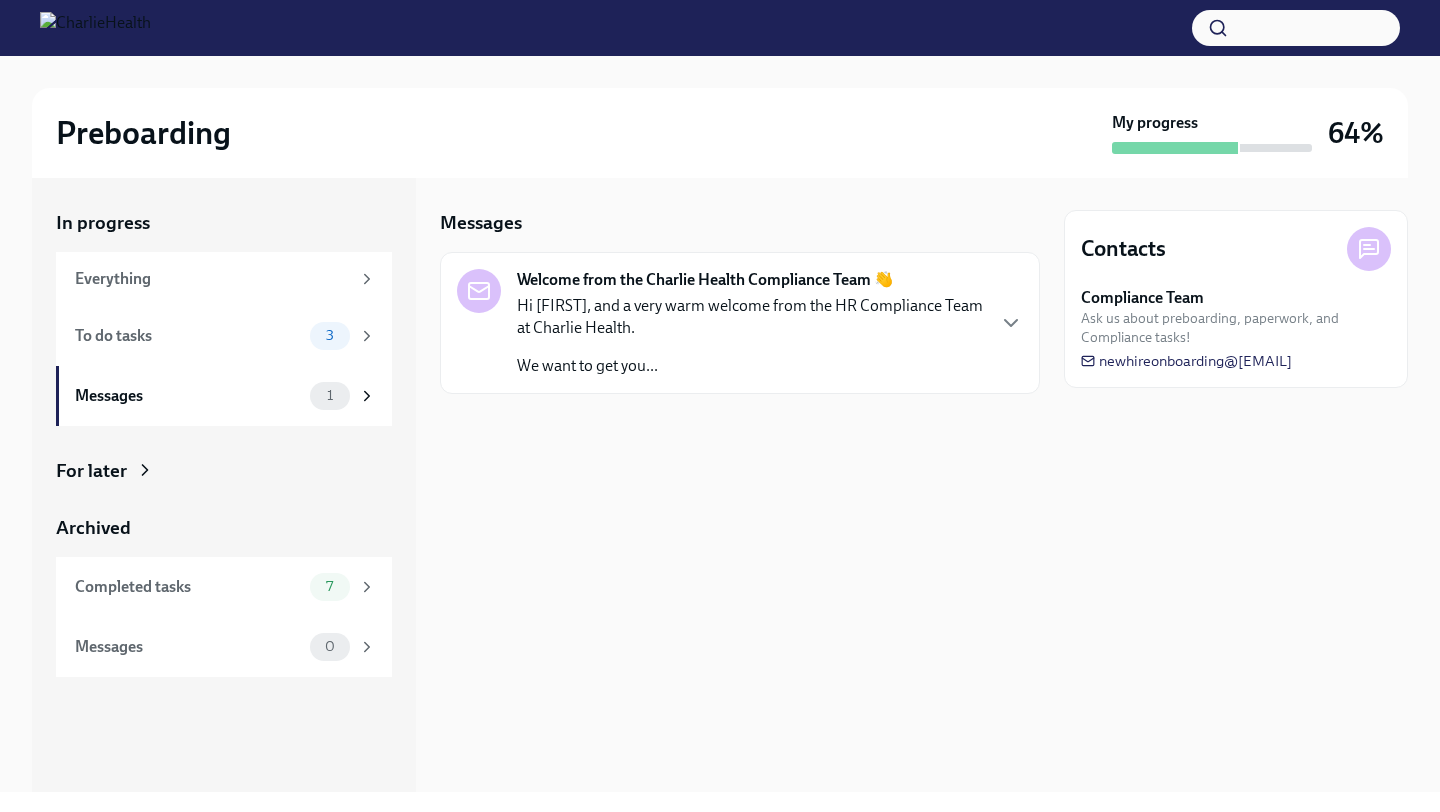 click on "Welcome from the Charlie Health Compliance Team 👋" at bounding box center [705, 280] 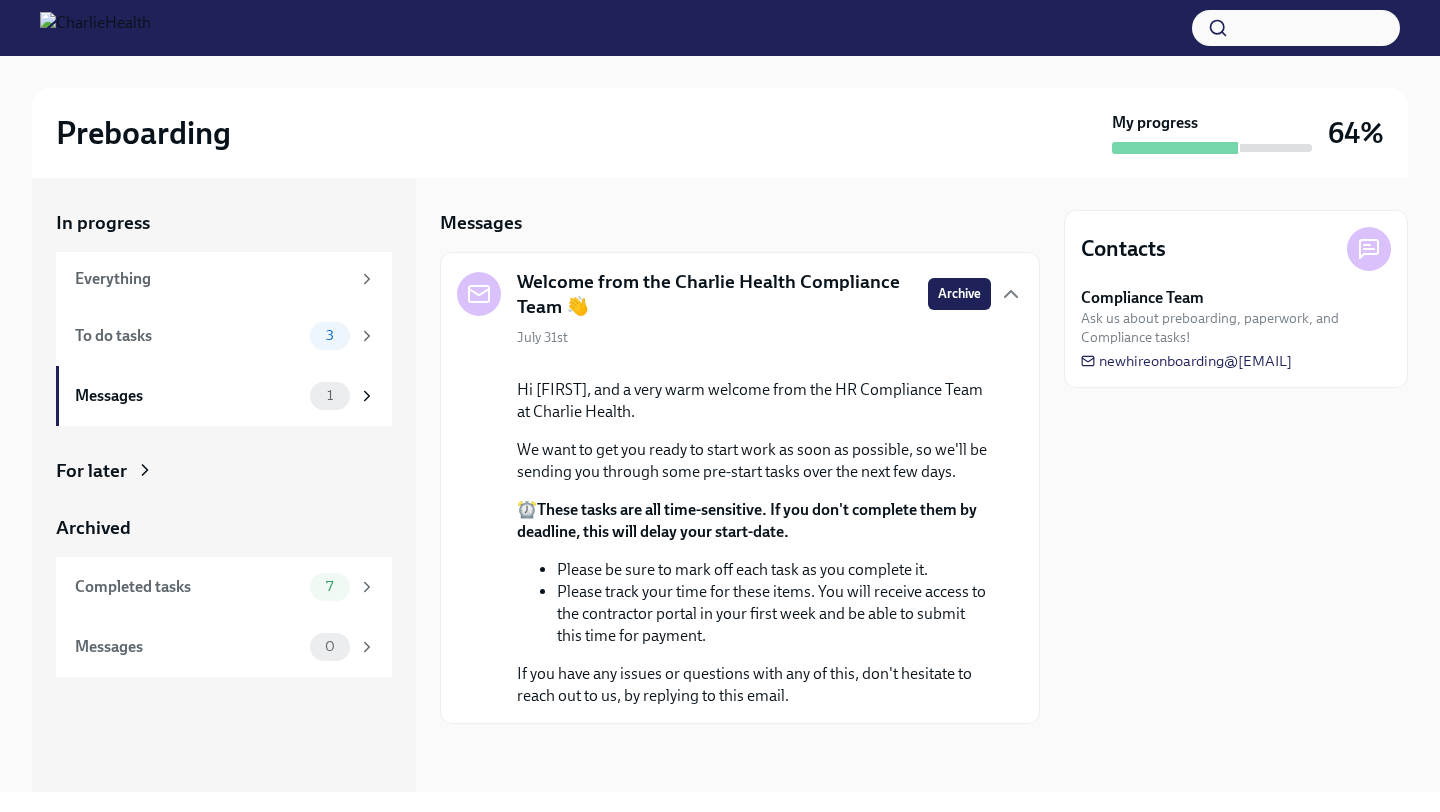 scroll, scrollTop: 54, scrollLeft: 0, axis: vertical 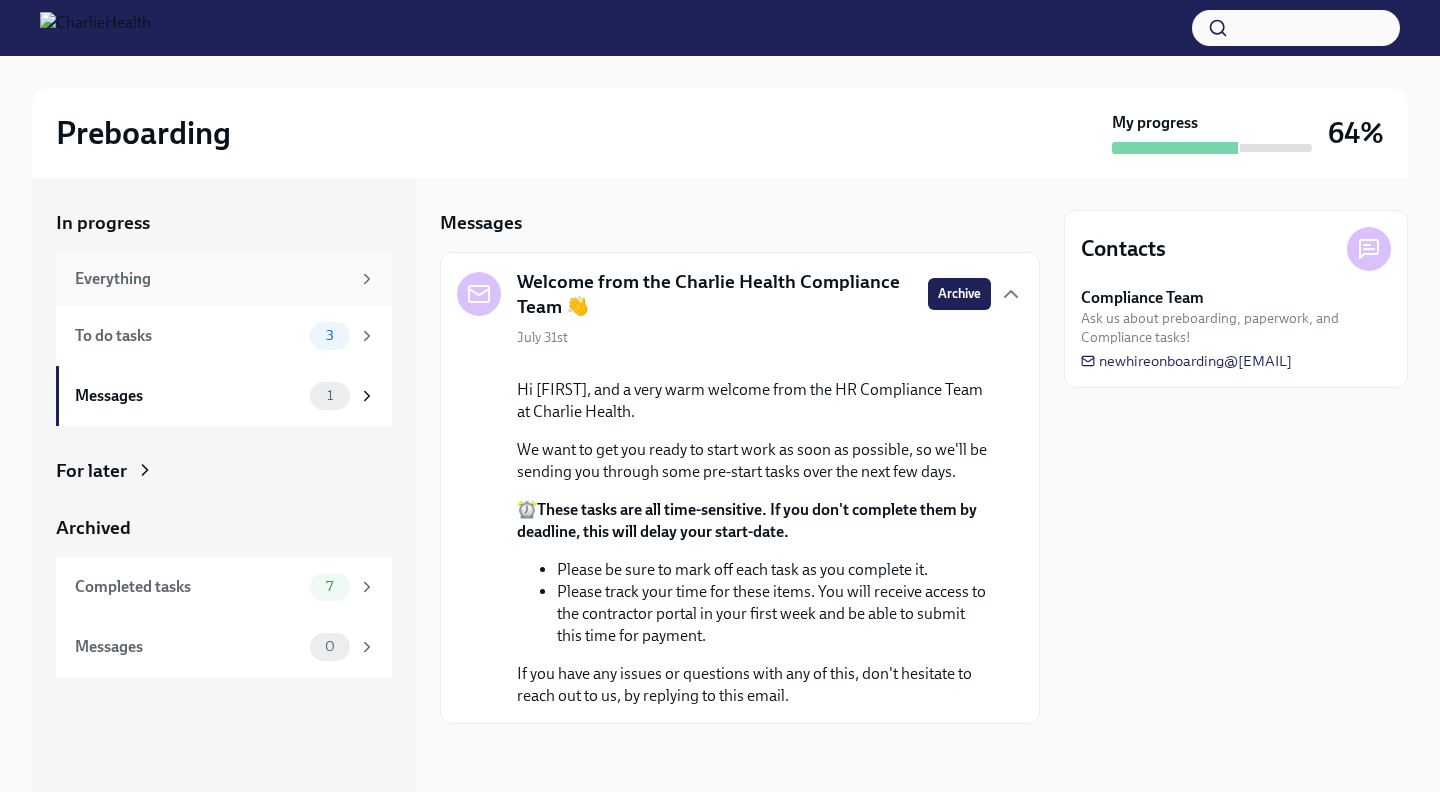 click on "Everything" at bounding box center [224, 279] 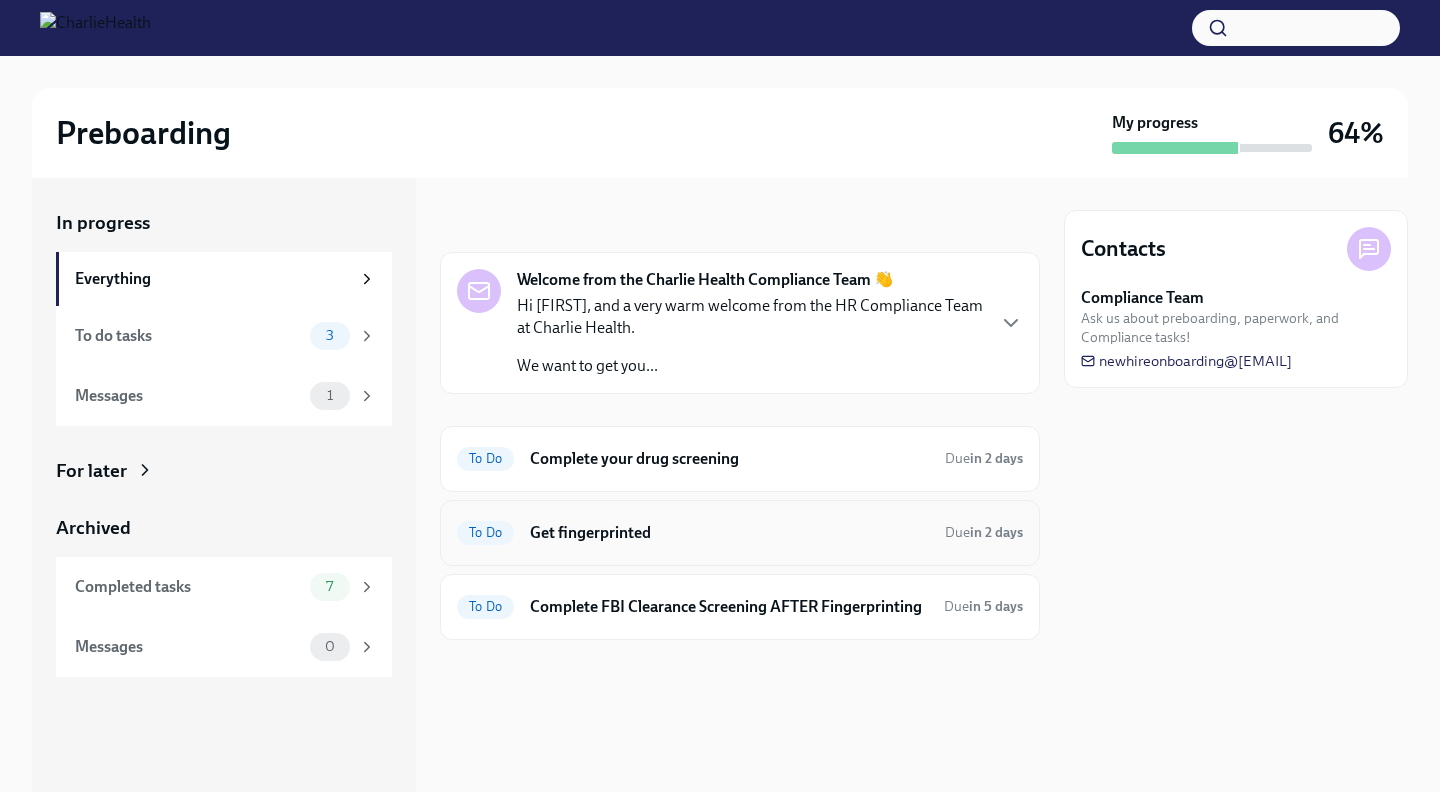 click on "To Do" at bounding box center (485, 532) 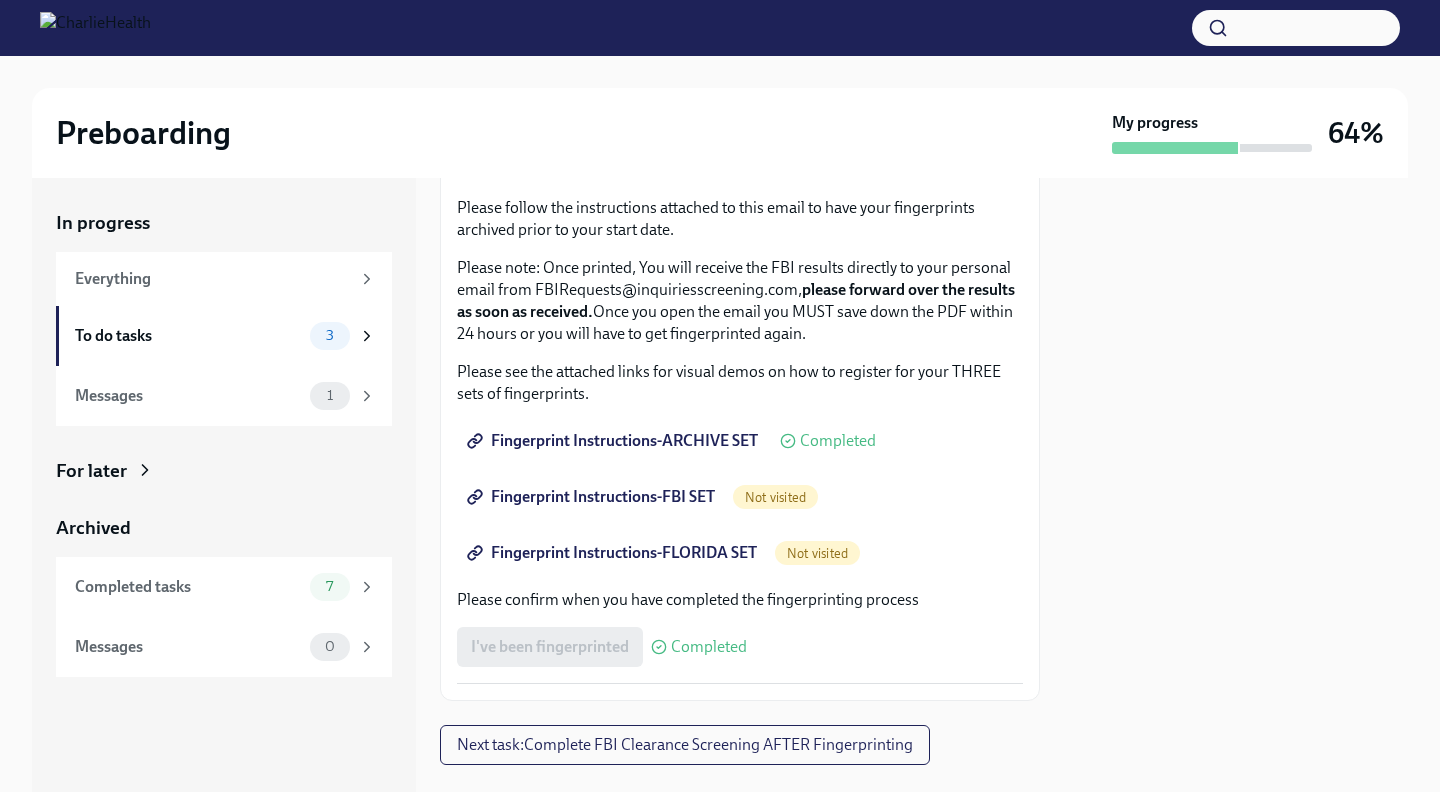 scroll, scrollTop: 203, scrollLeft: 0, axis: vertical 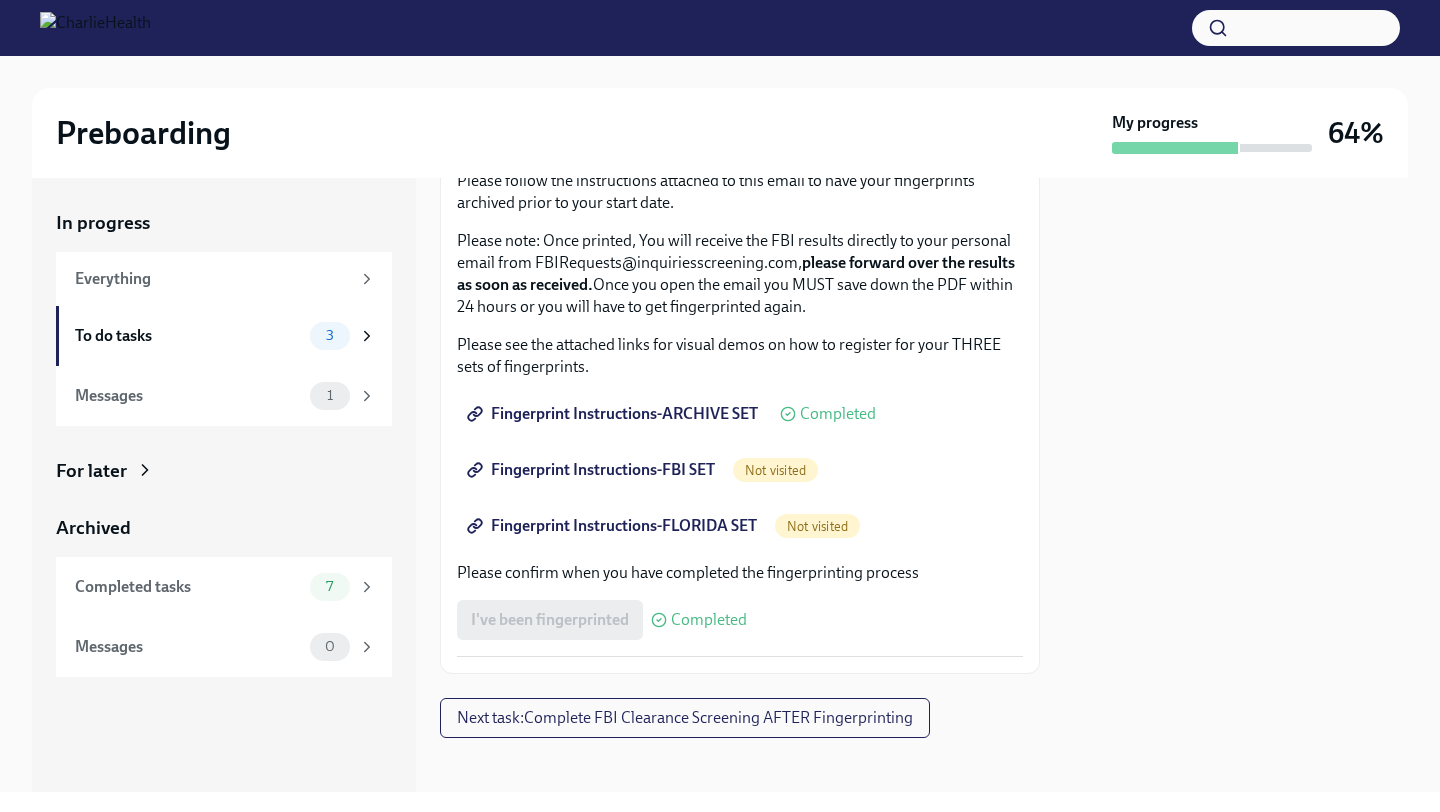 click on "Completed" at bounding box center (838, 414) 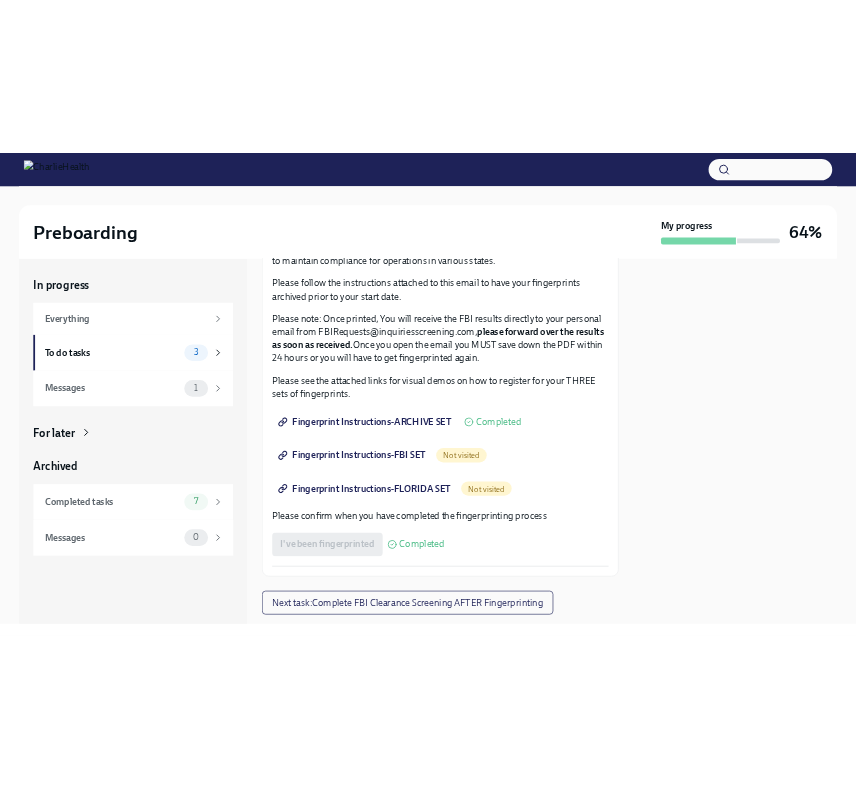 scroll, scrollTop: 122, scrollLeft: 0, axis: vertical 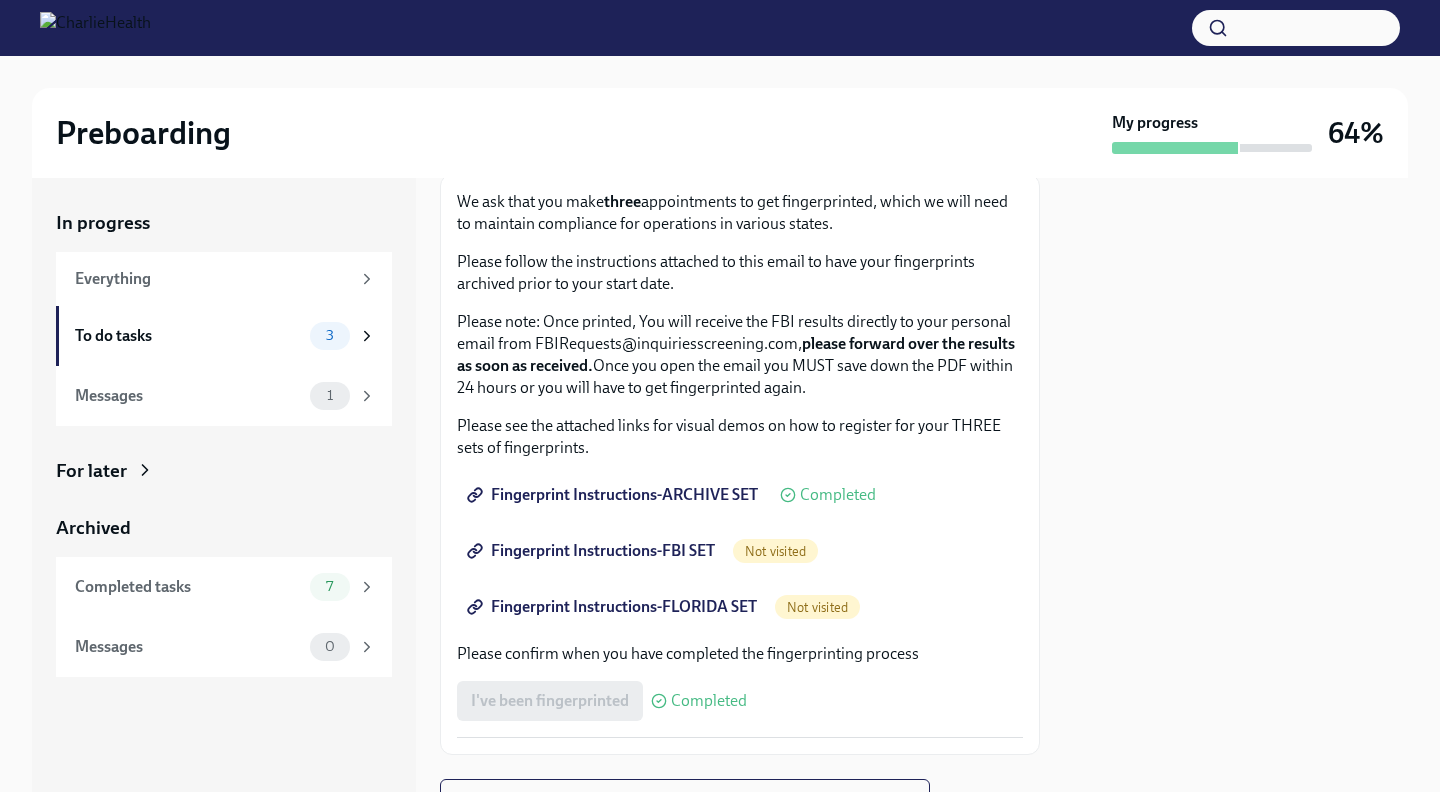 click on "Completed" at bounding box center [838, 495] 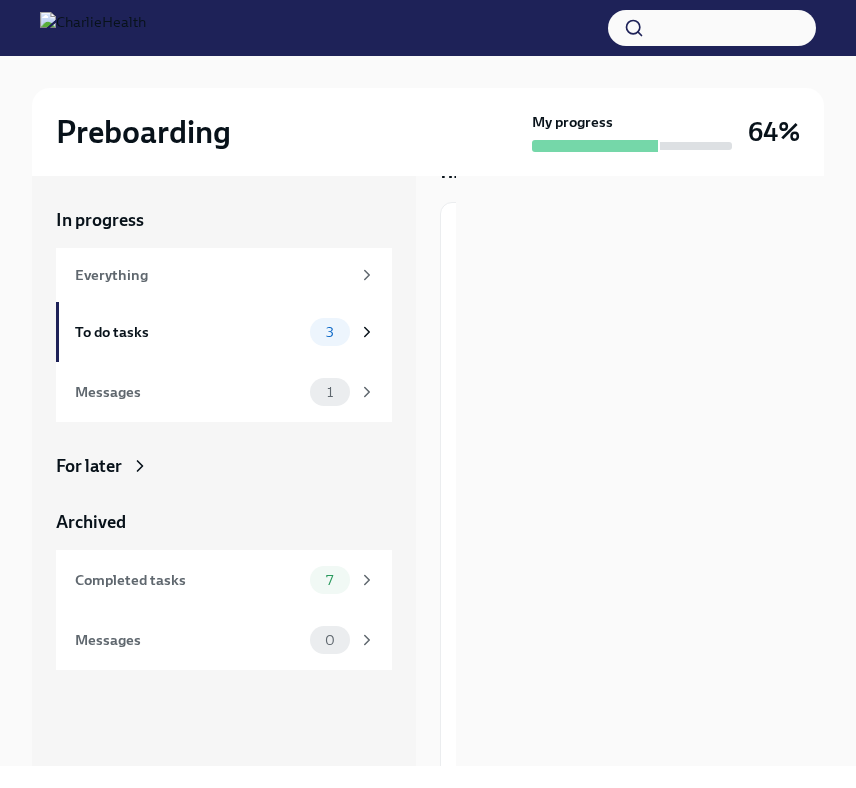 scroll, scrollTop: 0, scrollLeft: 0, axis: both 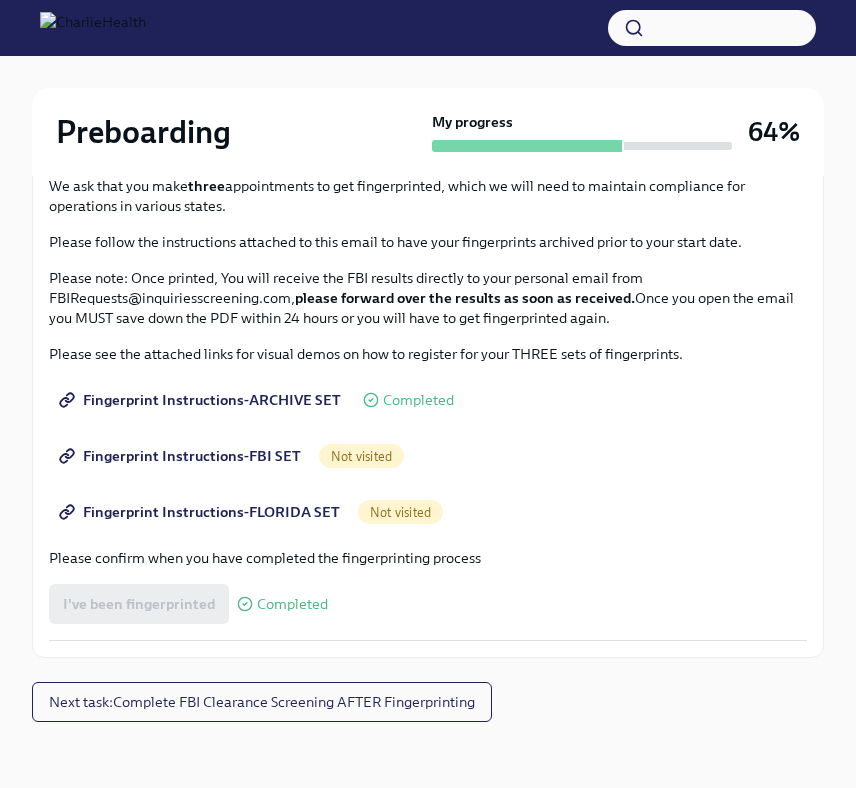 click on "Fingerprint Instructions-FBI SET" at bounding box center (182, 456) 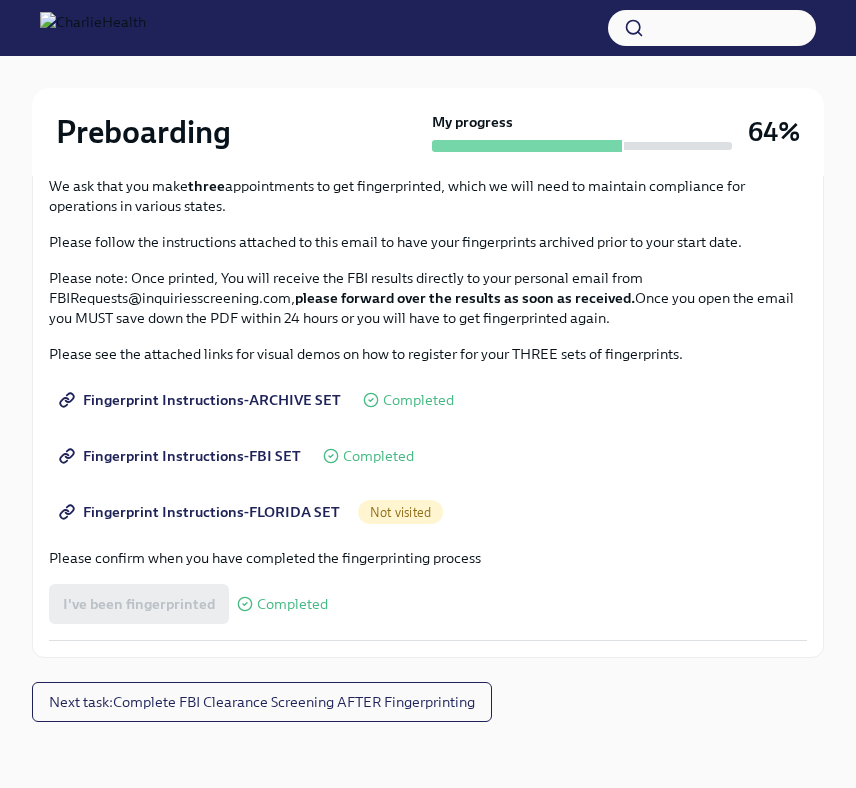 click on "Fingerprint Instructions-FLORIDA SET" at bounding box center (201, 512) 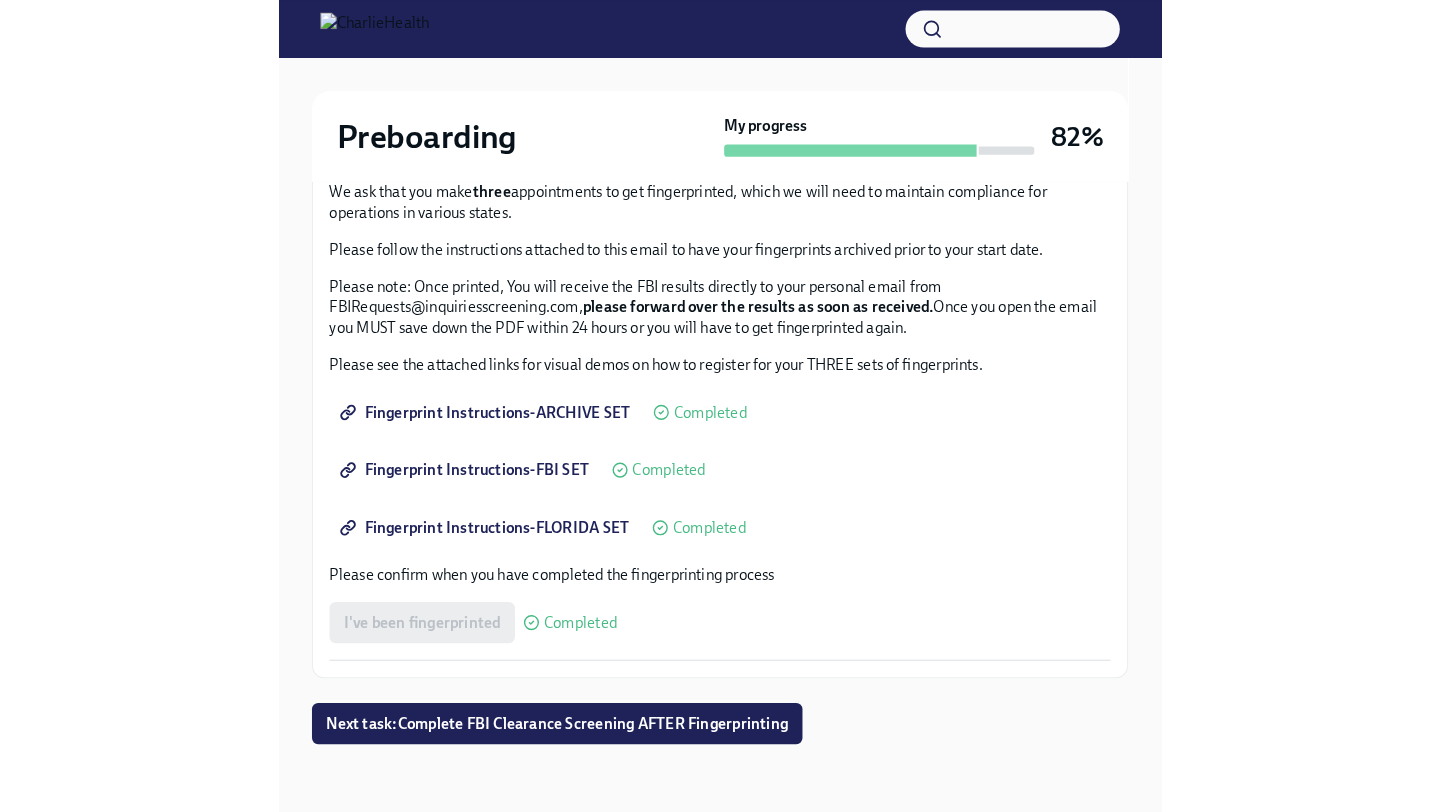 scroll, scrollTop: 0, scrollLeft: 0, axis: both 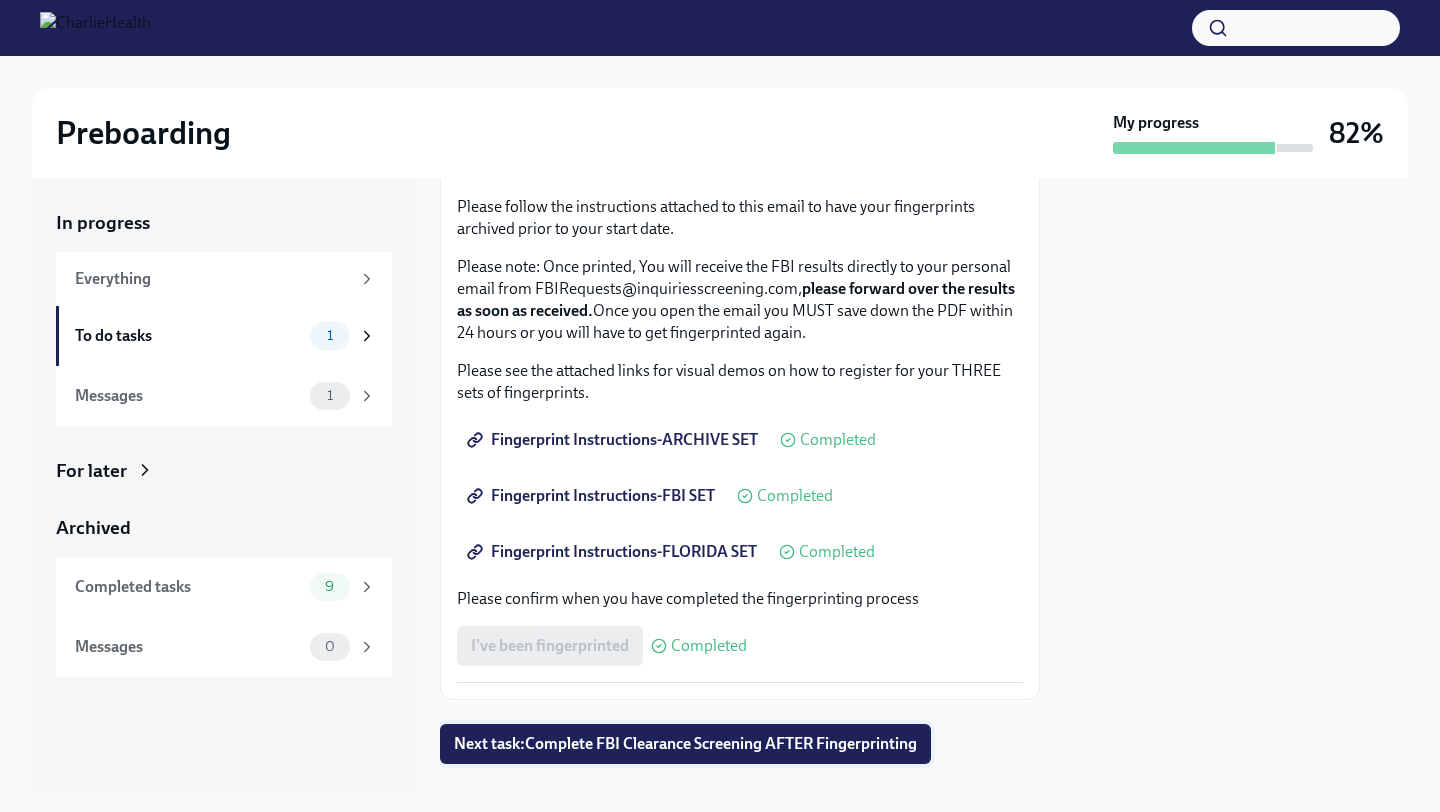 click on "Next task :  Complete FBI Clearance Screening AFTER Fingerprinting" at bounding box center (685, 744) 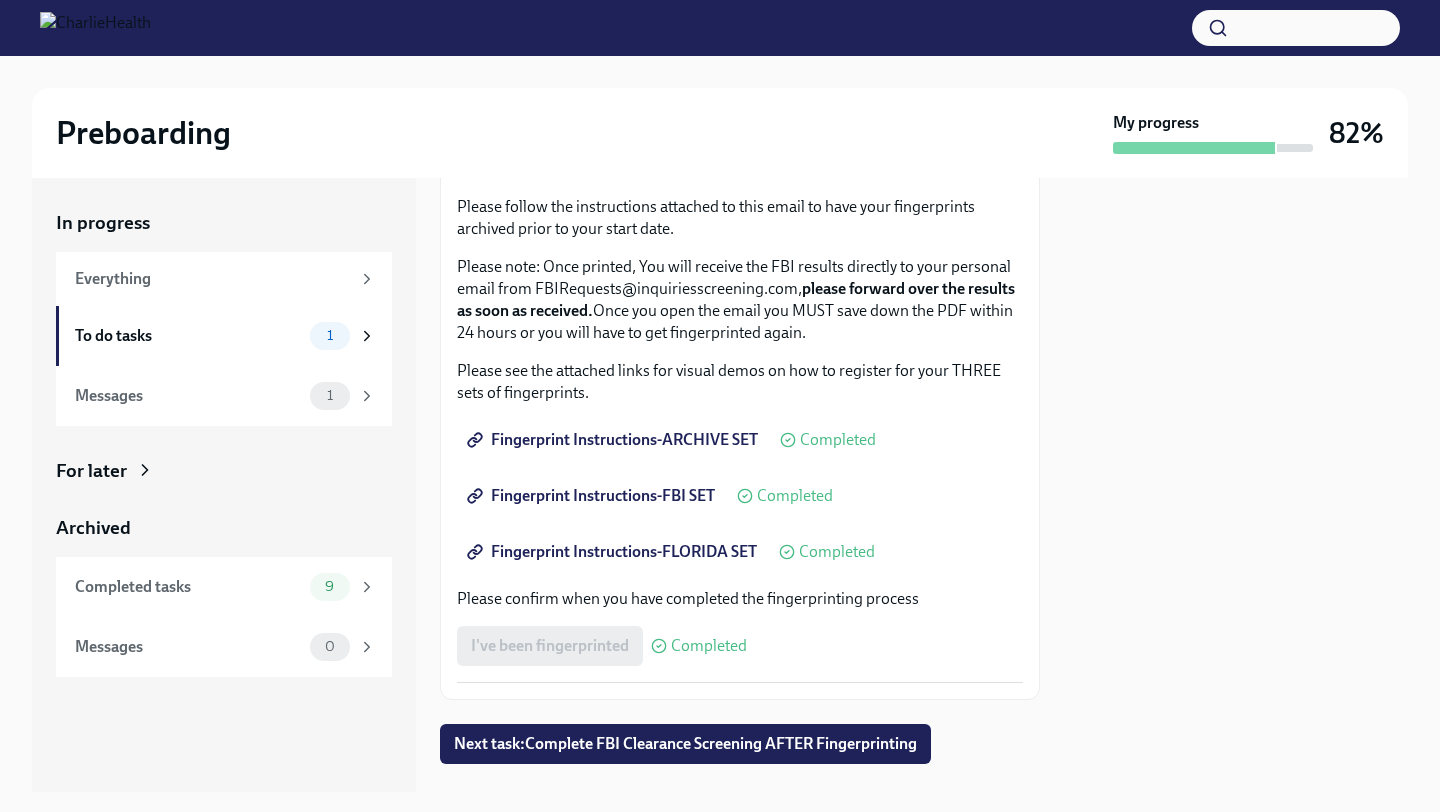 scroll, scrollTop: 0, scrollLeft: 0, axis: both 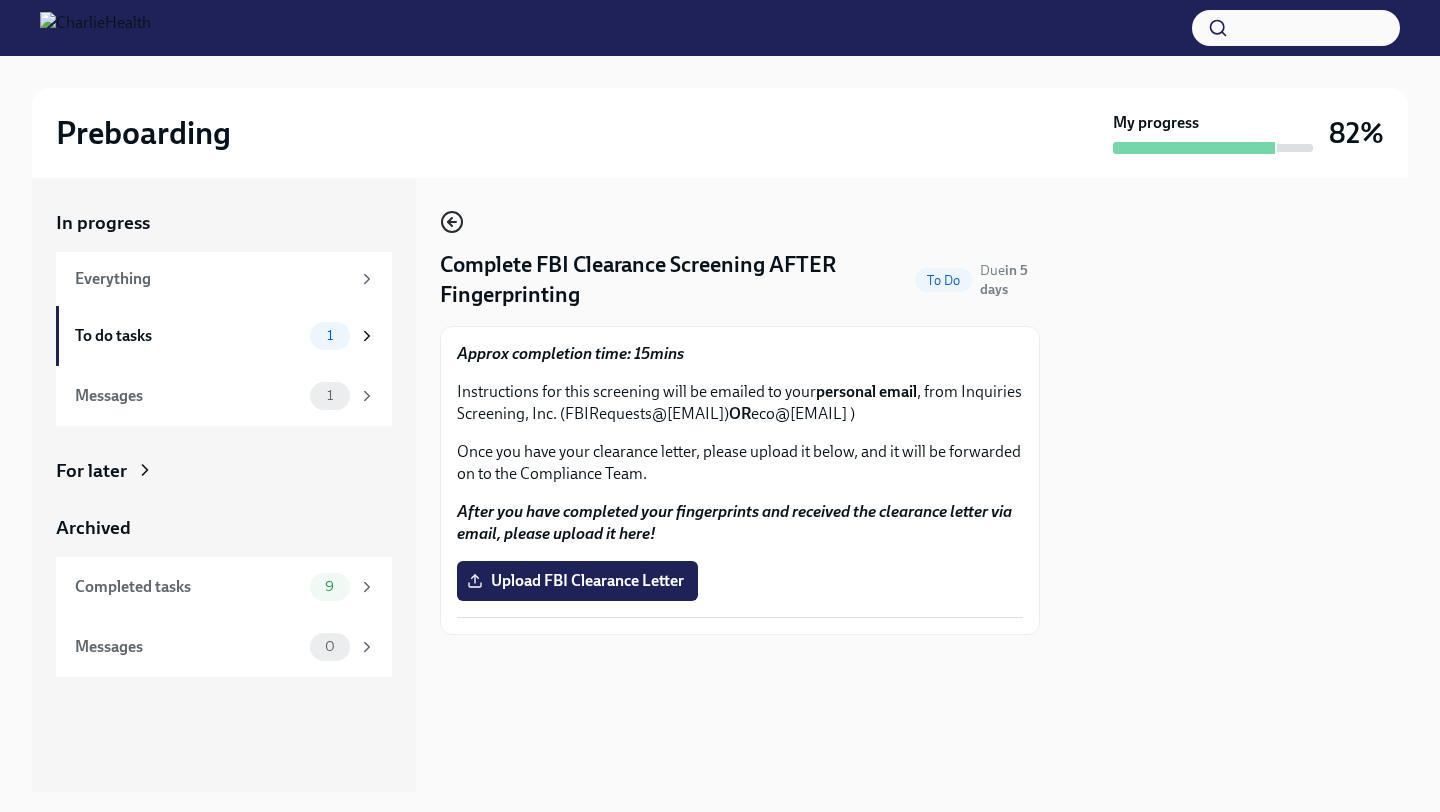 click 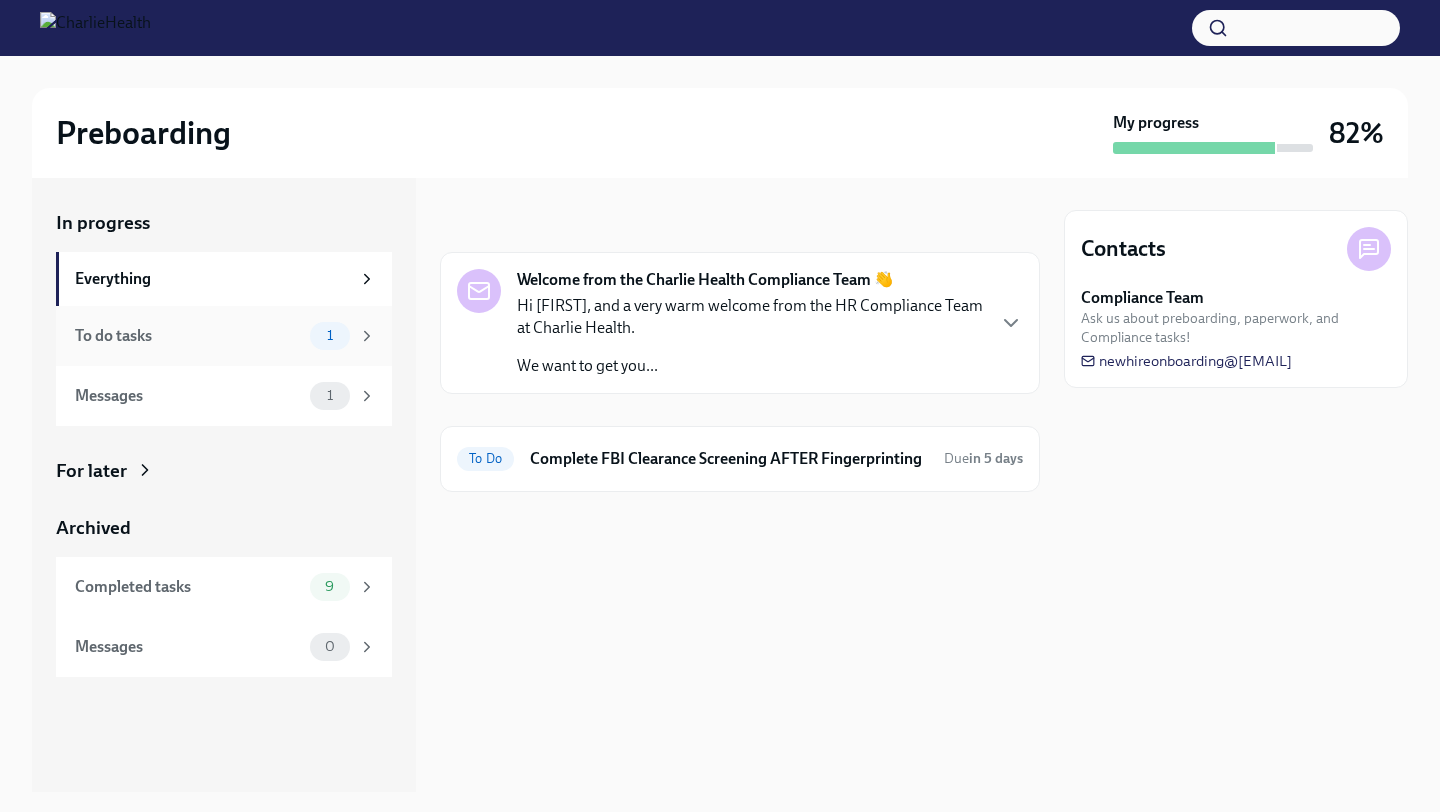 click on "1" at bounding box center [330, 335] 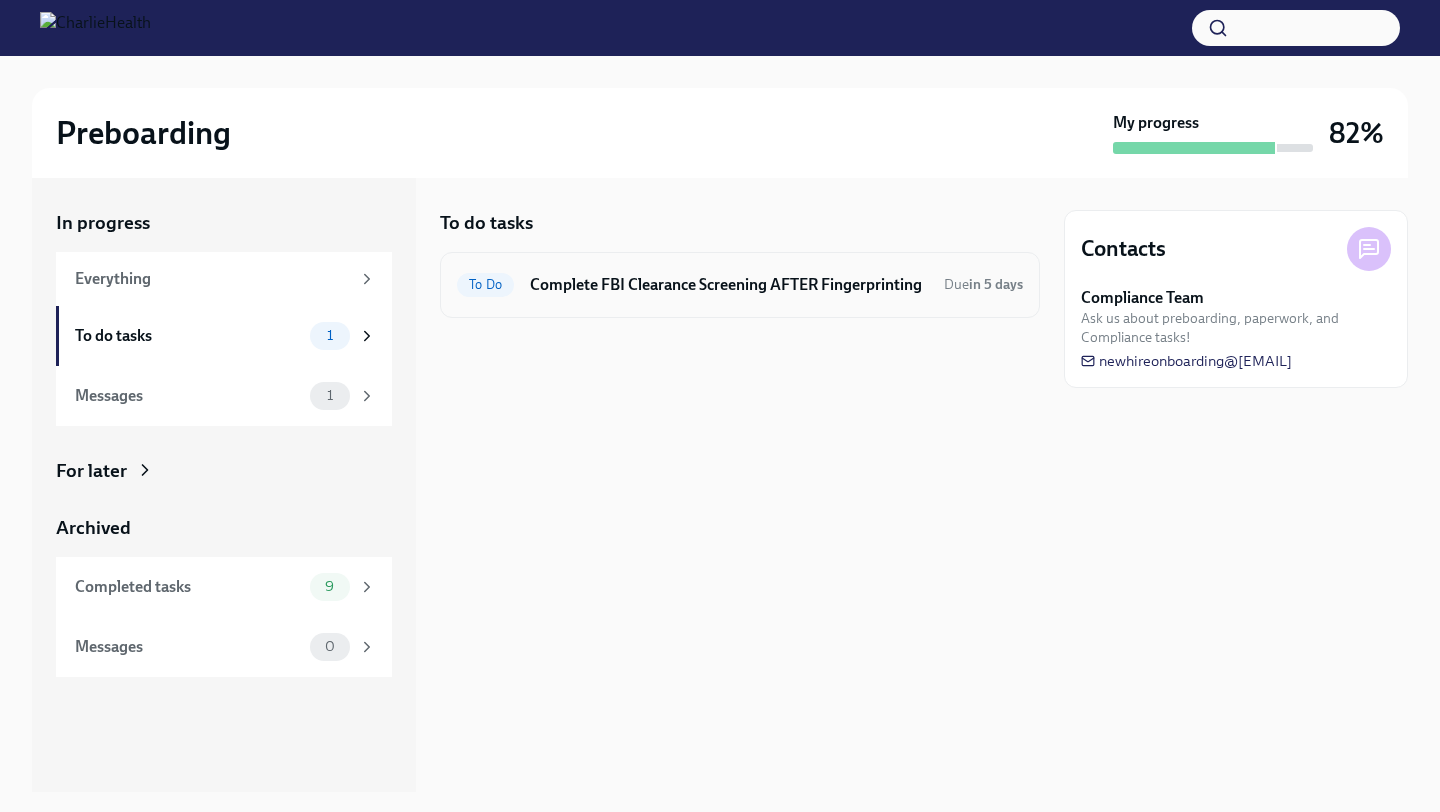click on "Complete FBI Clearance Screening AFTER Fingerprinting" at bounding box center (729, 285) 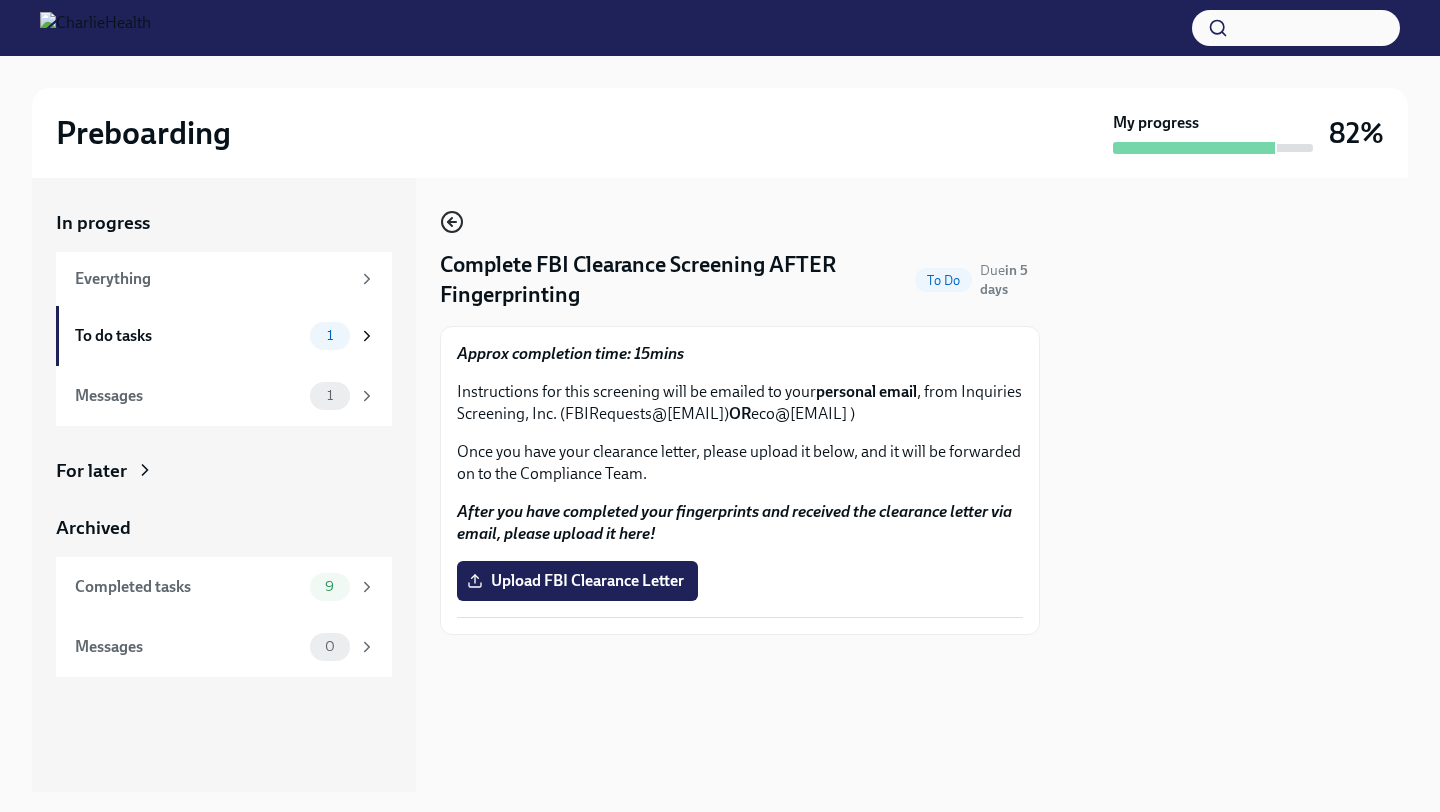 click 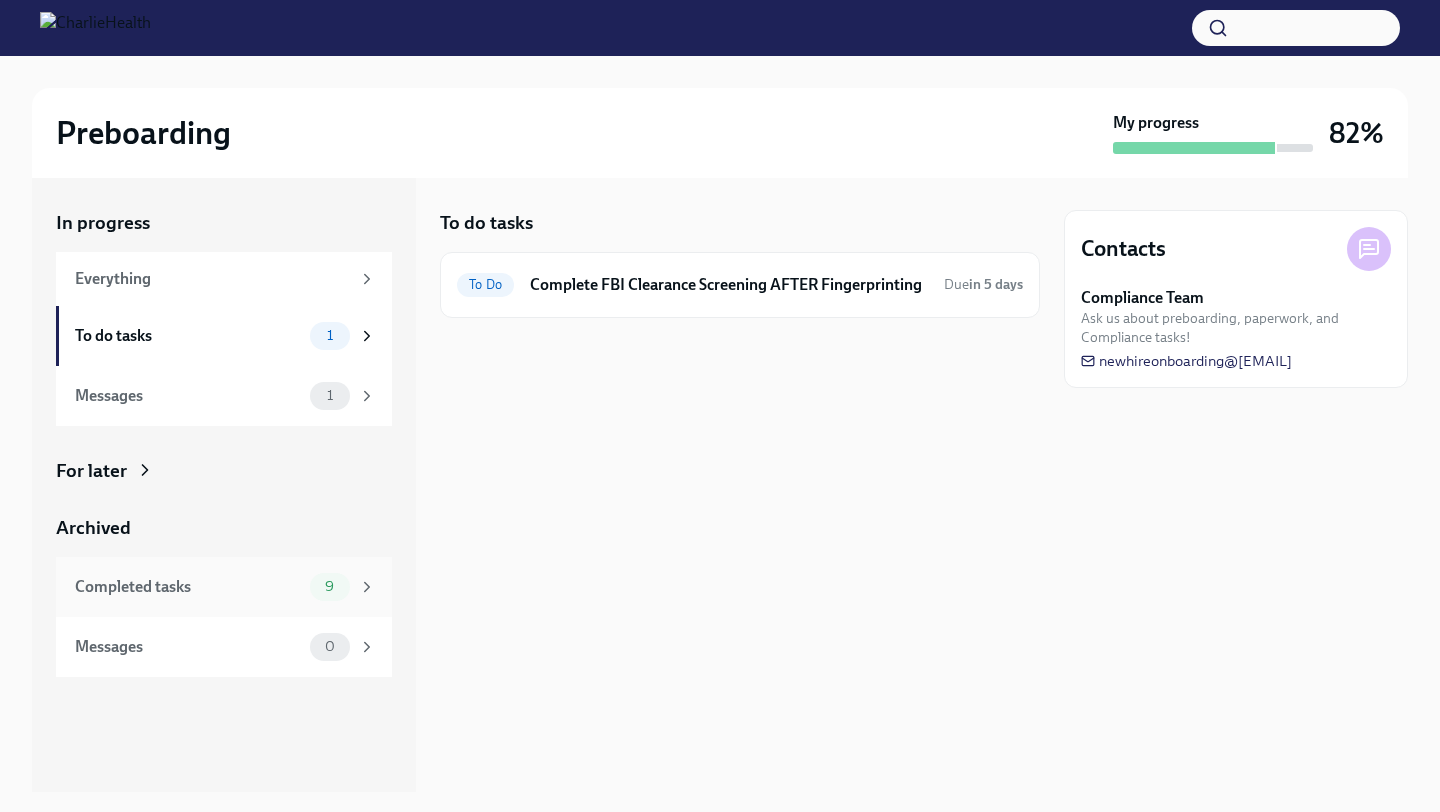 click on "Completed tasks" at bounding box center (188, 587) 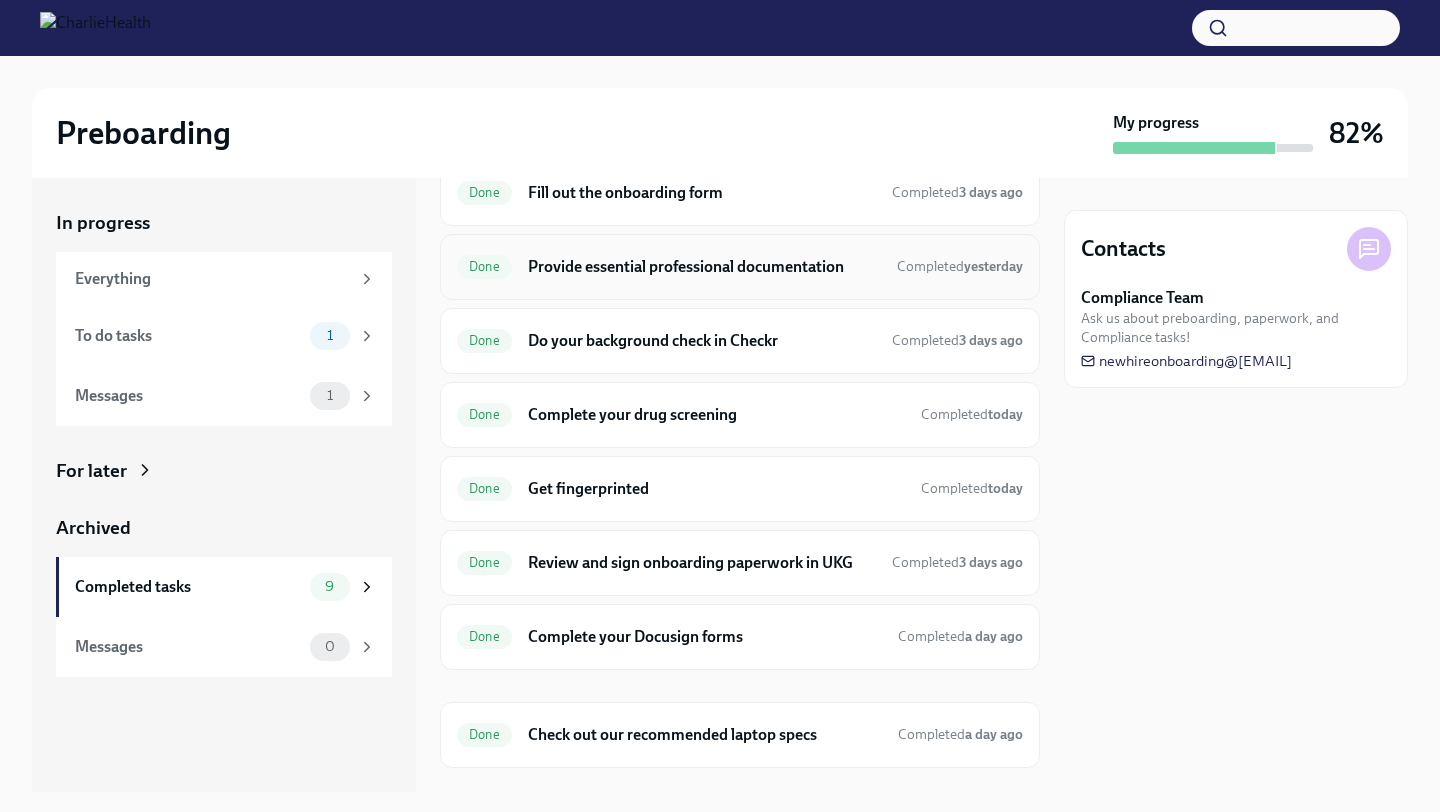 scroll, scrollTop: 117, scrollLeft: 0, axis: vertical 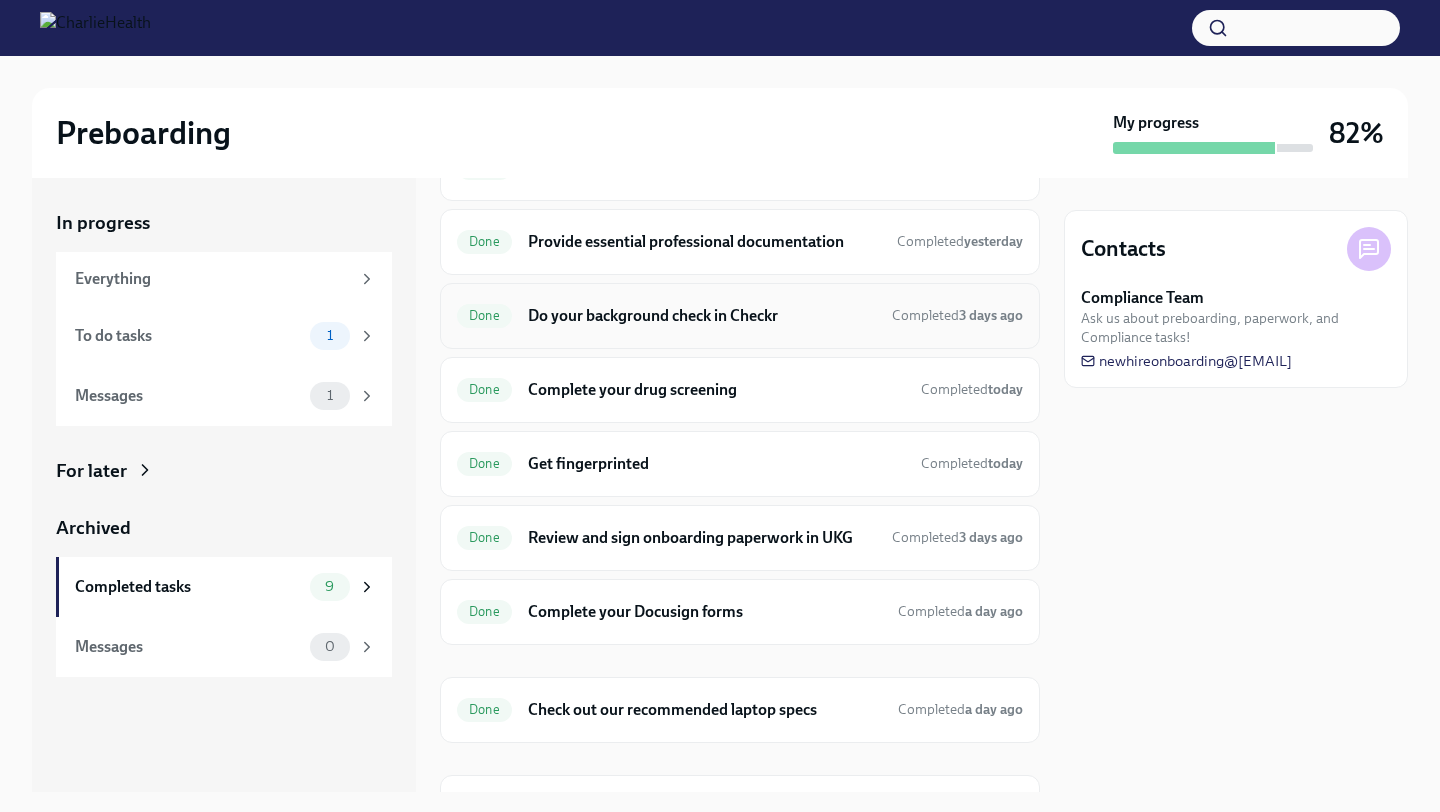 click on "Do your background check in Checkr" at bounding box center [702, 316] 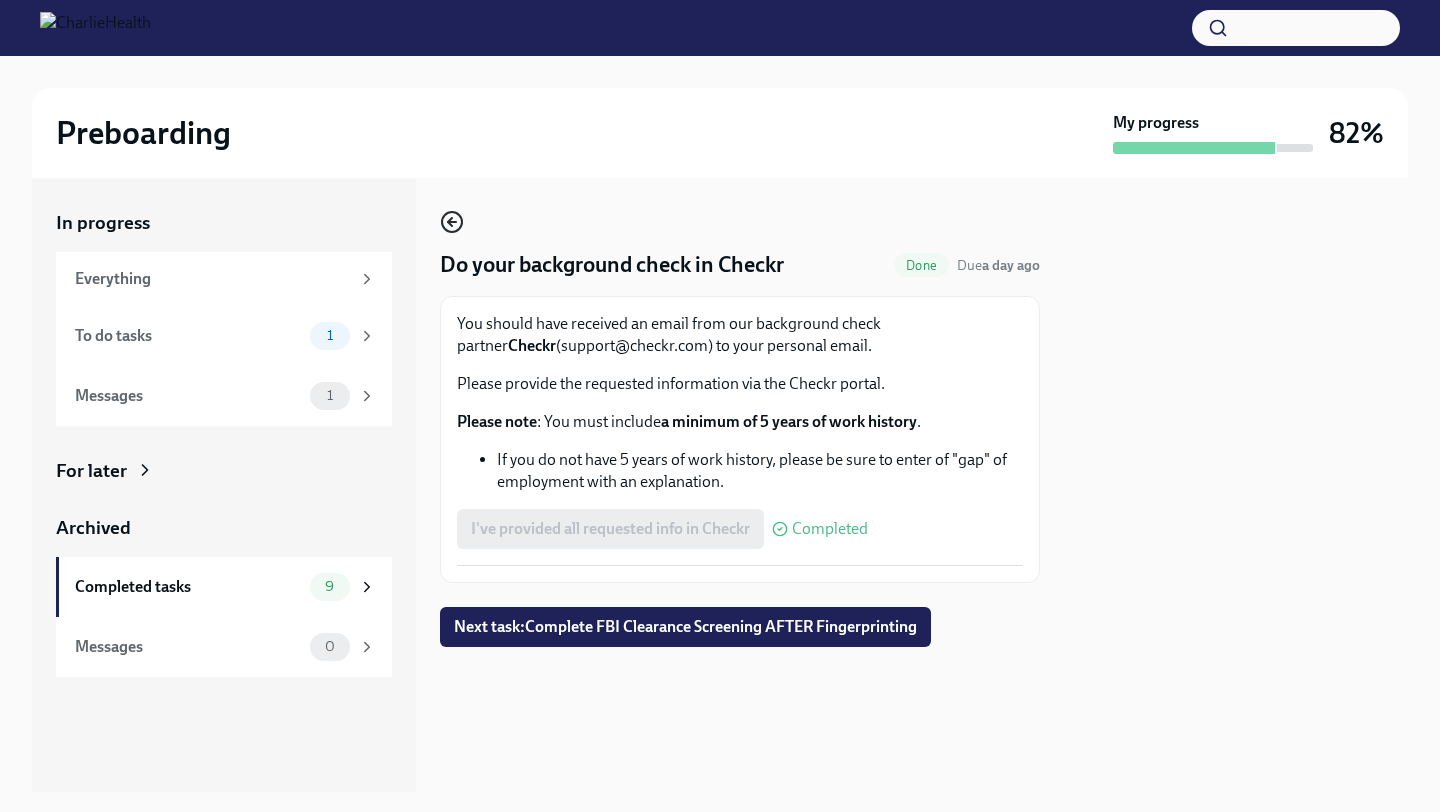 click 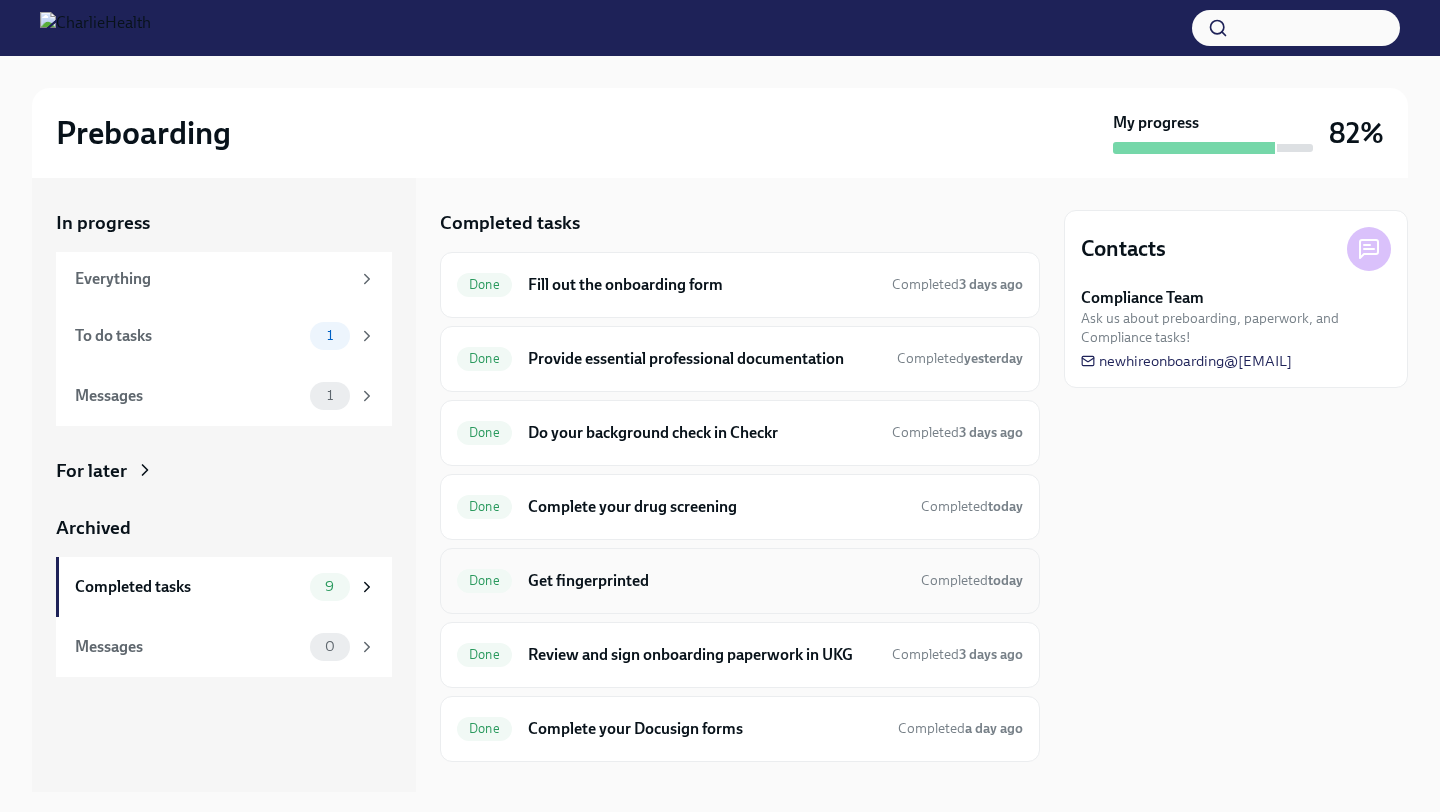 click on "Get fingerprinted" at bounding box center (716, 581) 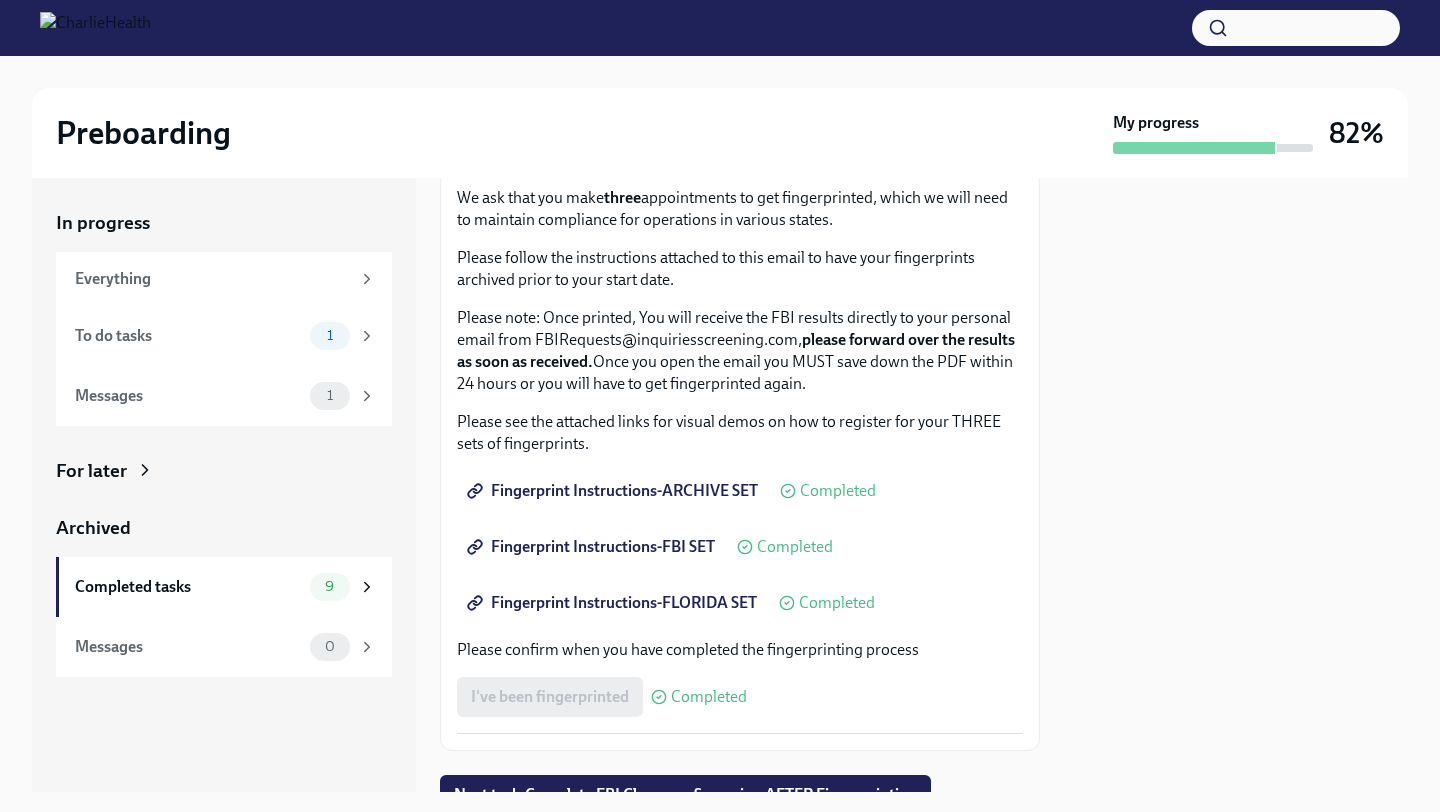 scroll, scrollTop: 213, scrollLeft: 0, axis: vertical 